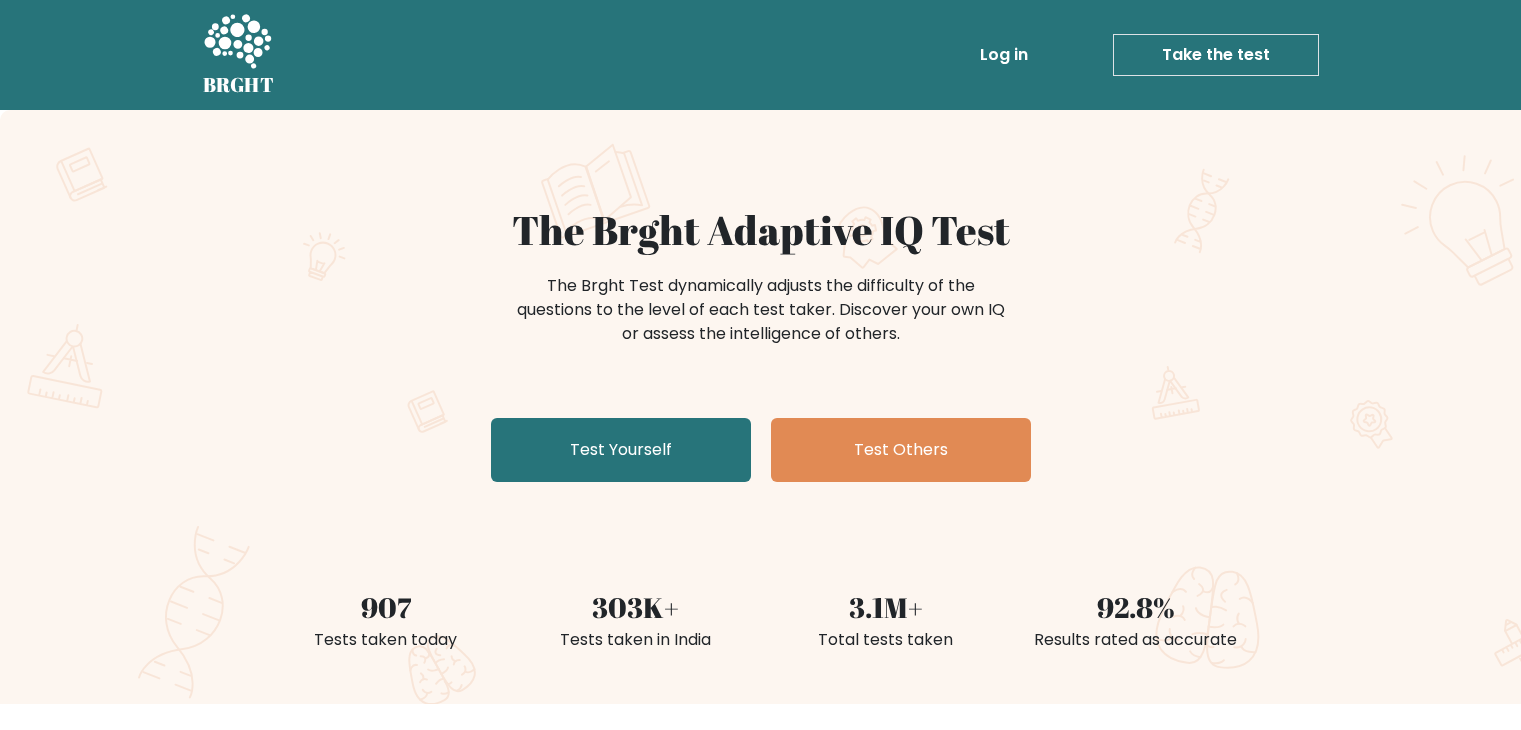 scroll, scrollTop: 0, scrollLeft: 0, axis: both 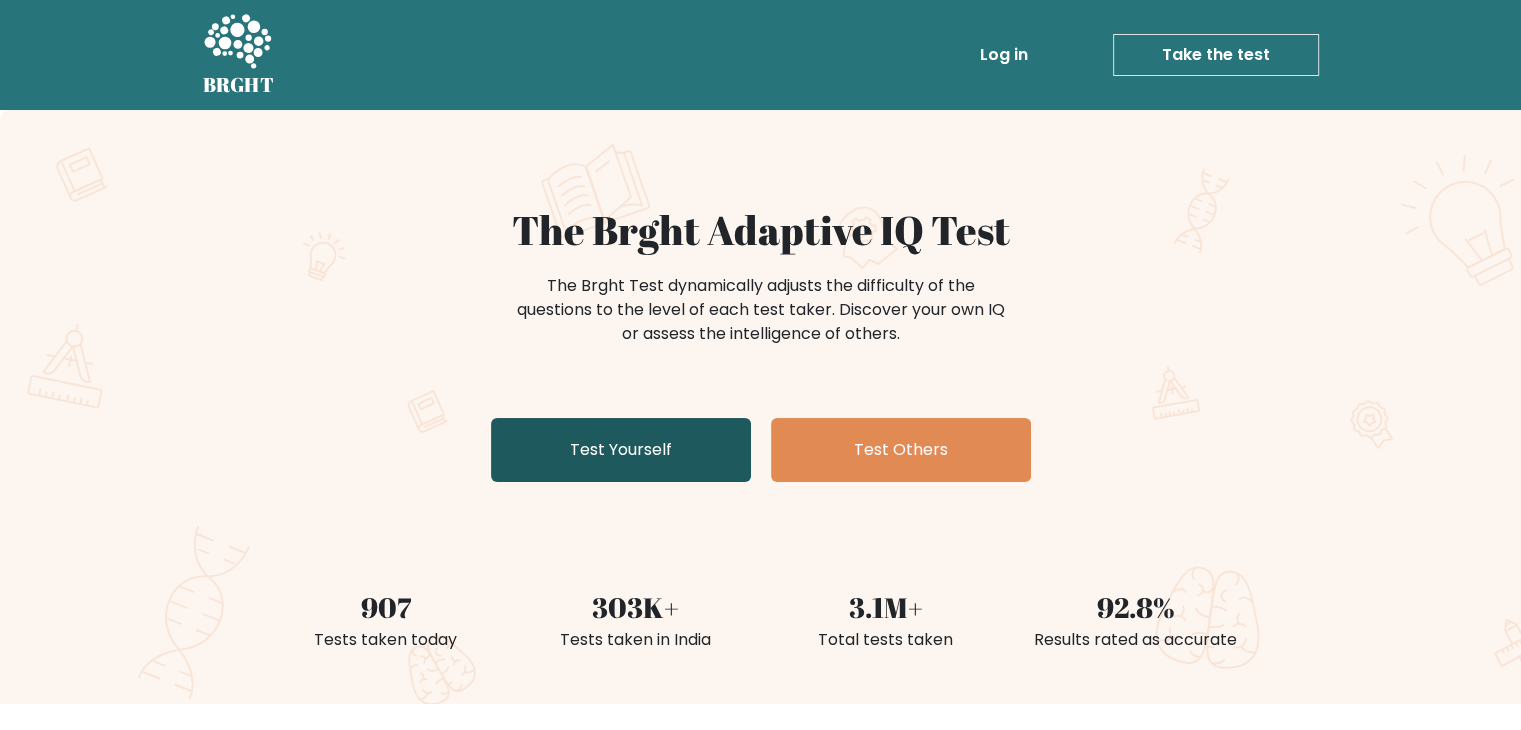 click on "Test Yourself" at bounding box center (621, 450) 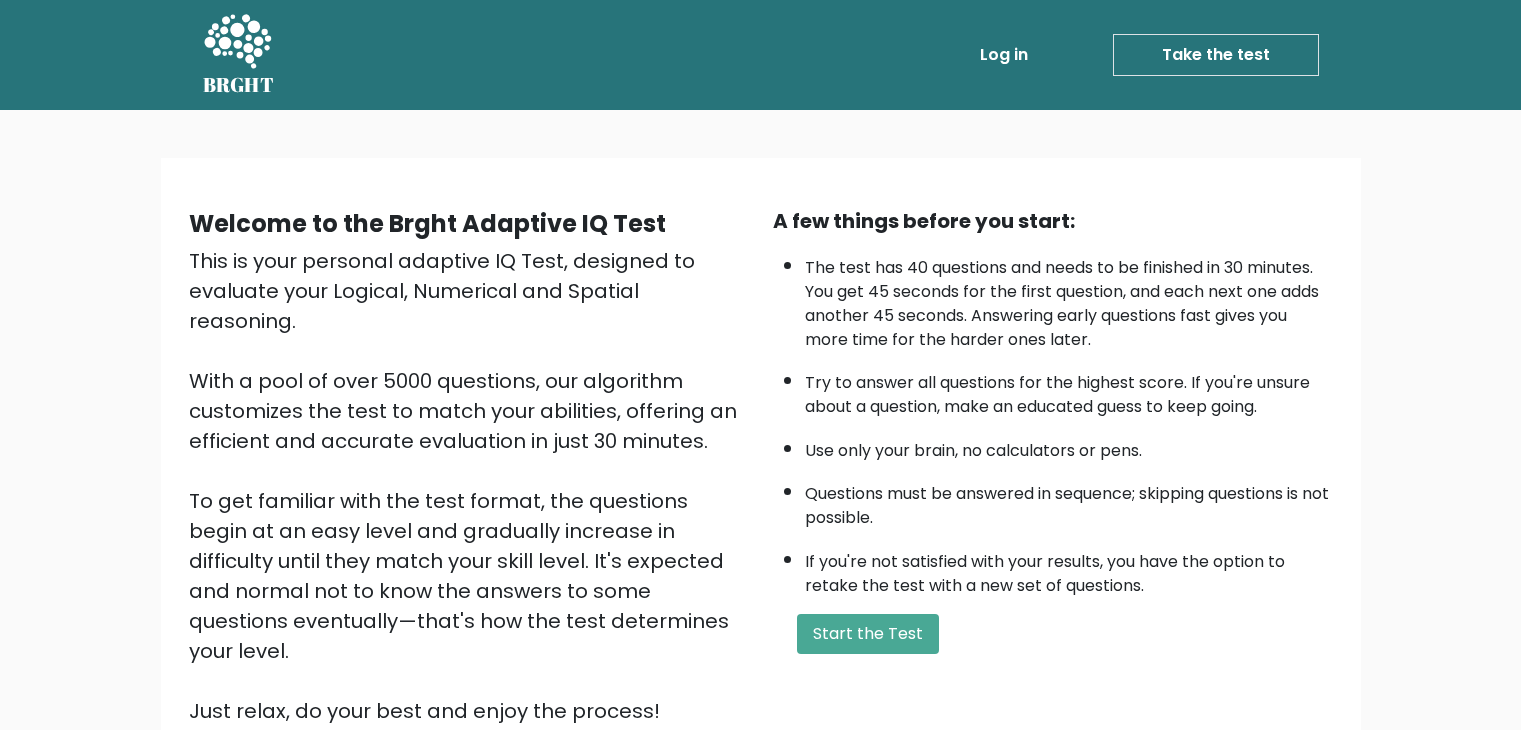scroll, scrollTop: 0, scrollLeft: 0, axis: both 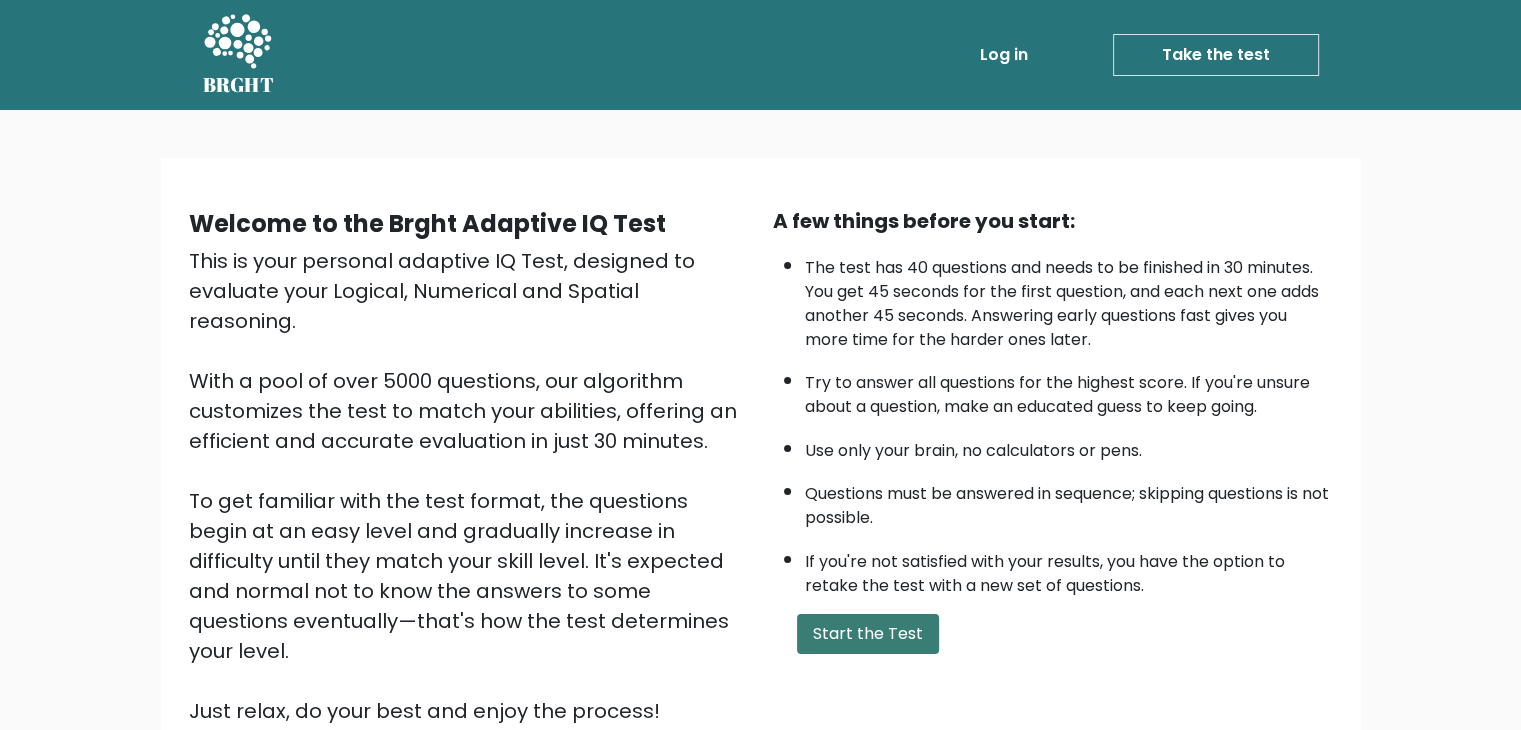 click on "Start the Test" at bounding box center [868, 634] 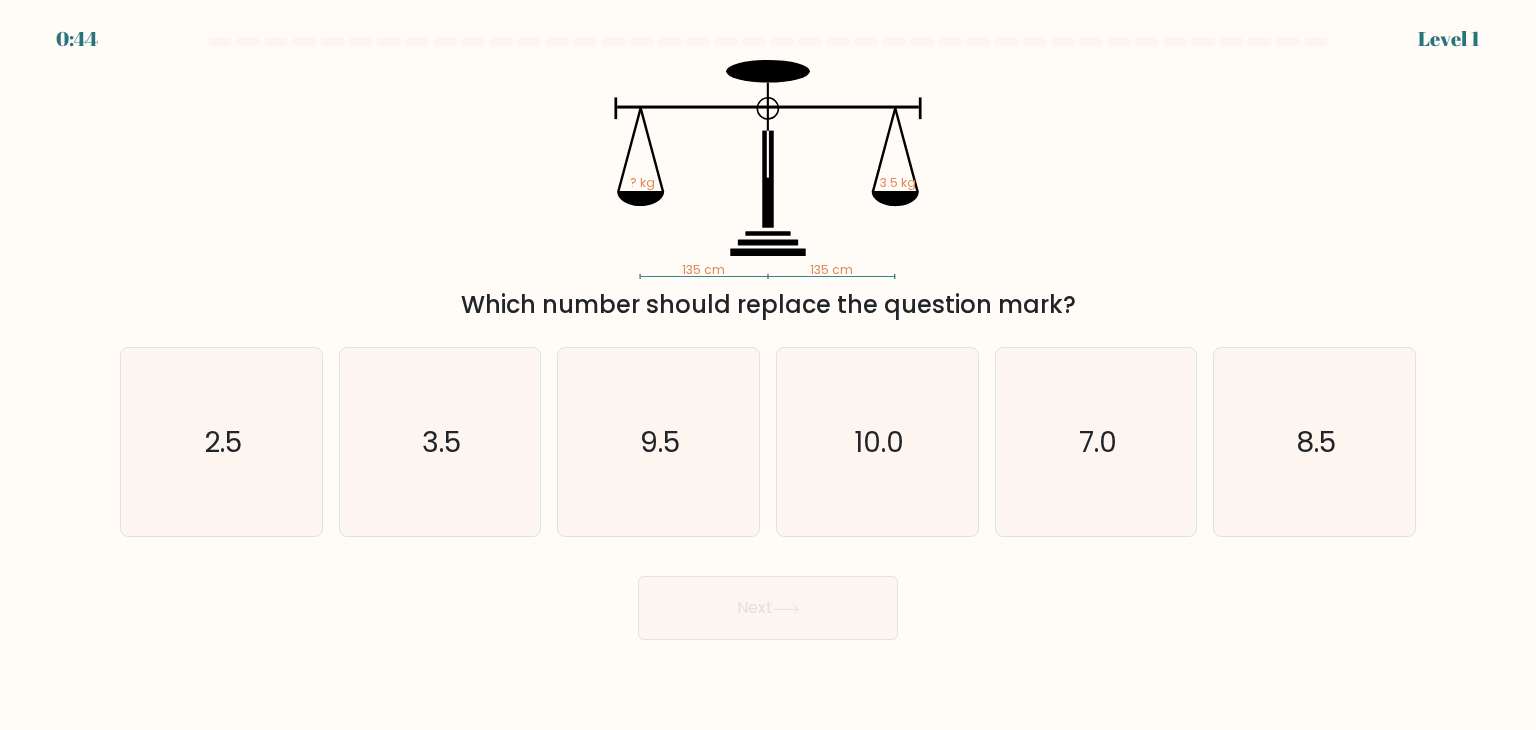 scroll, scrollTop: 0, scrollLeft: 0, axis: both 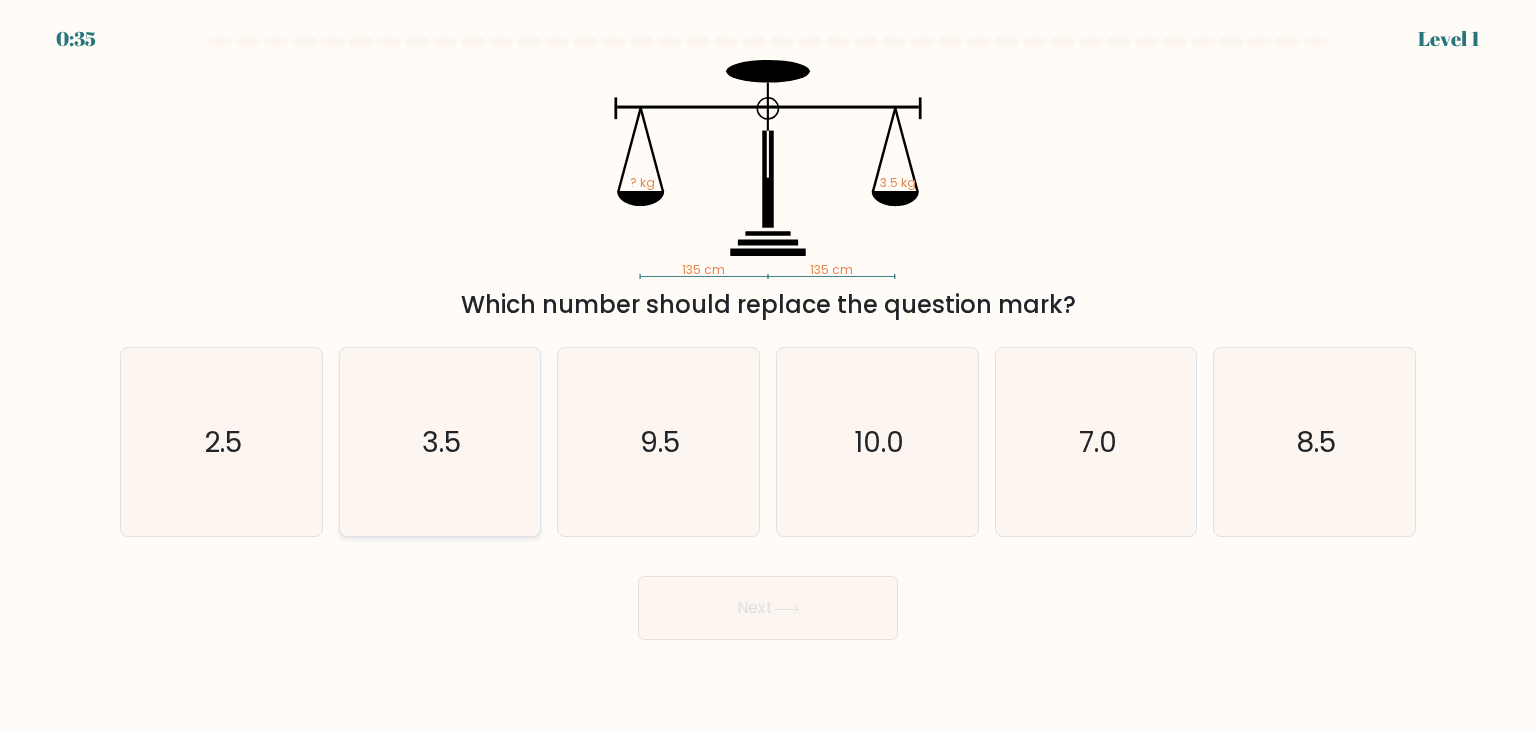 click on "3.5" 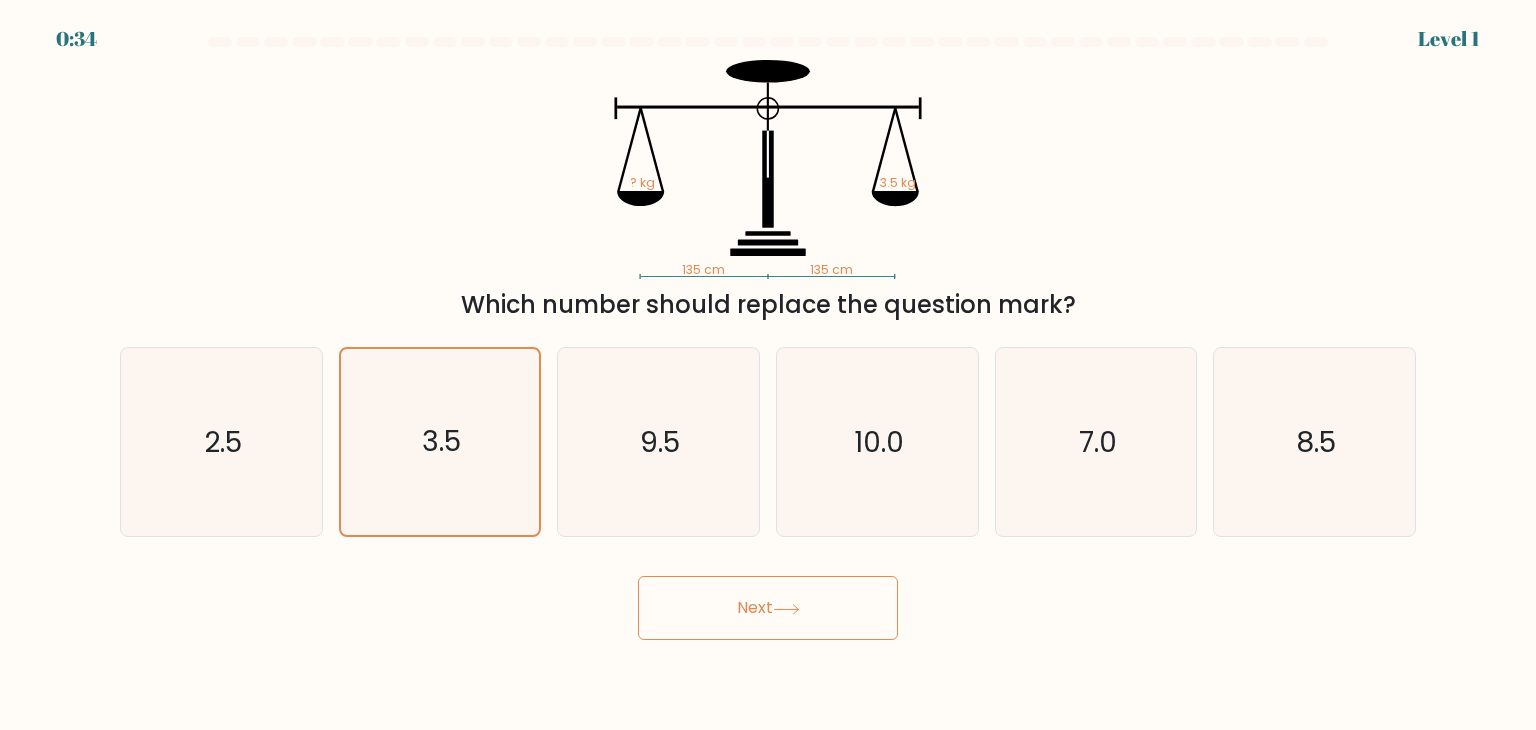 click on "Next" at bounding box center [768, 608] 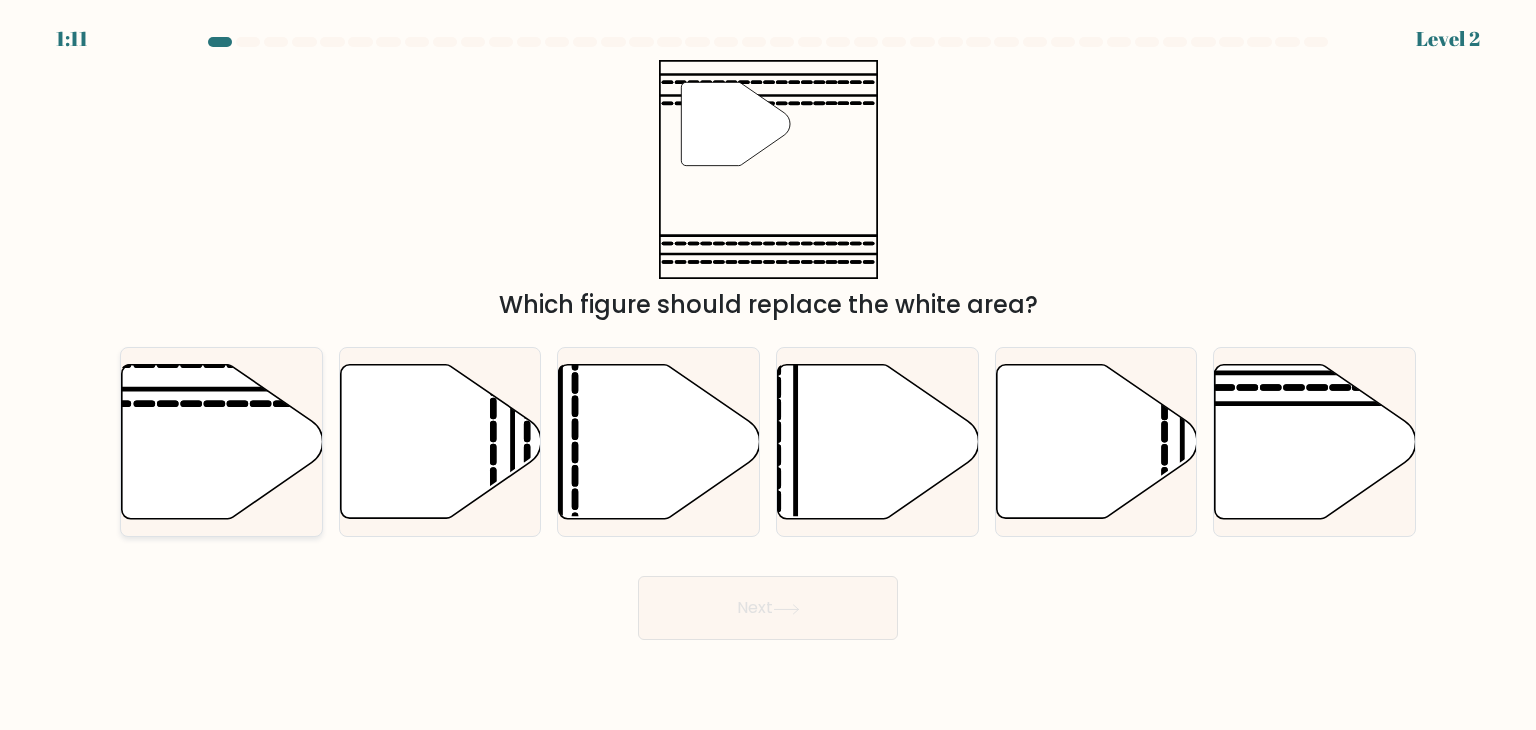 click 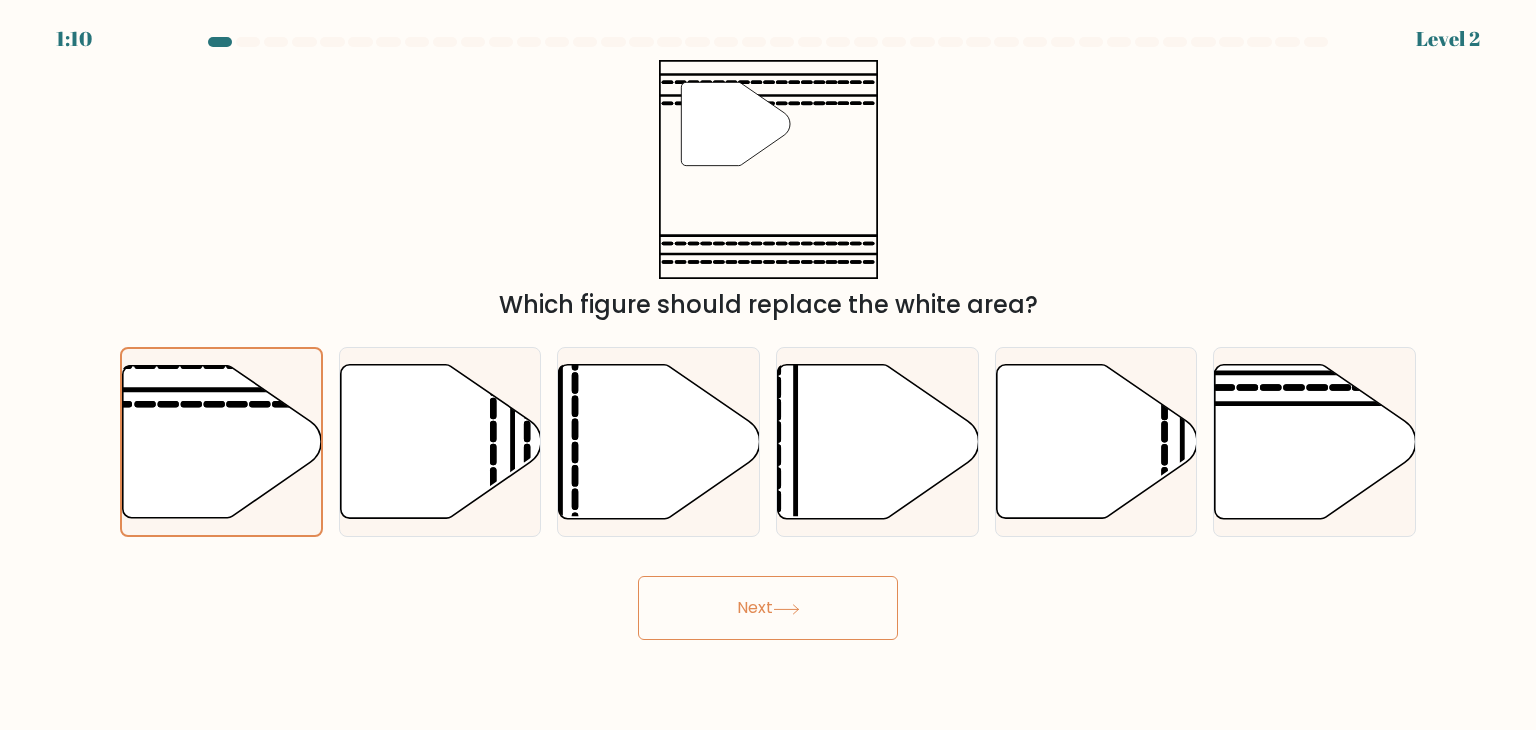 click on "Next" at bounding box center [768, 608] 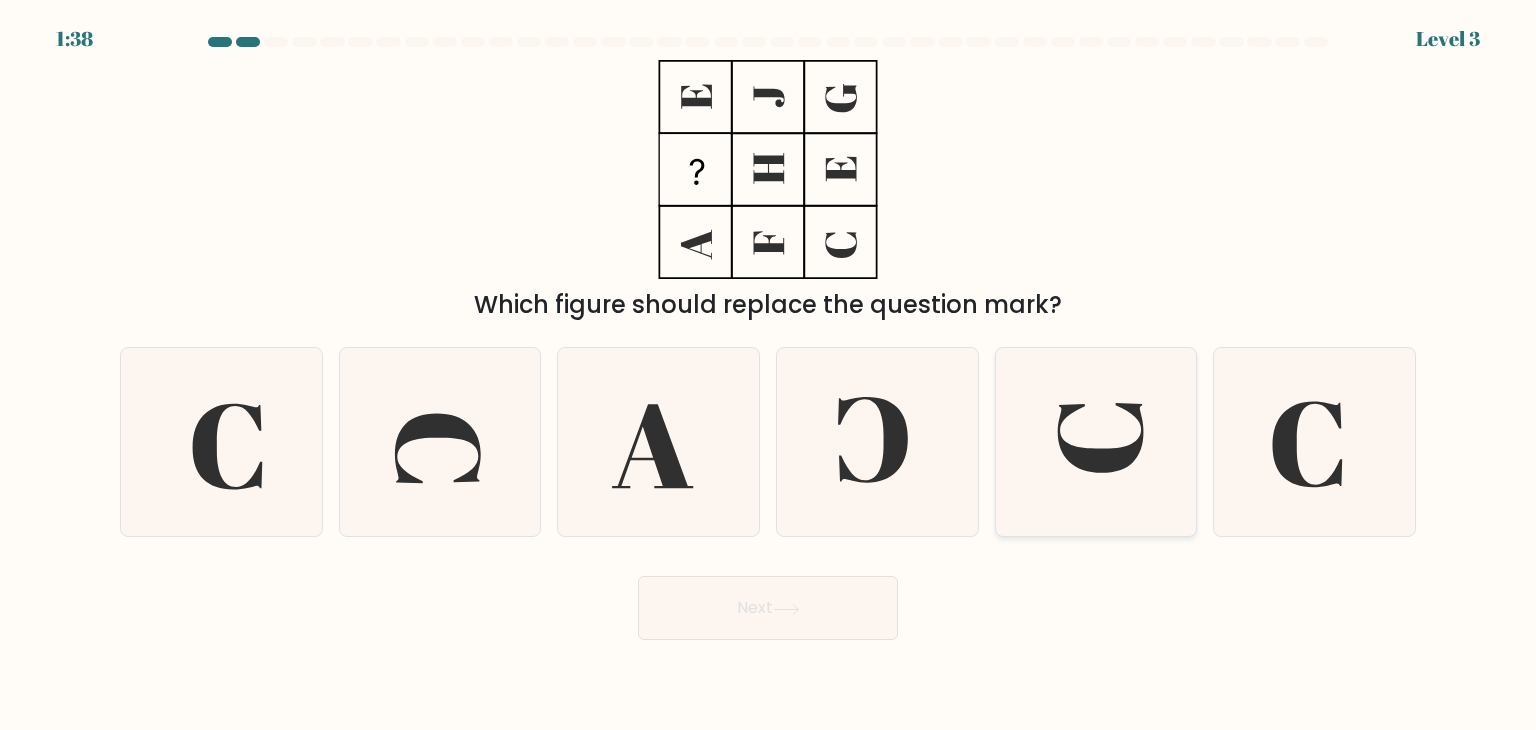 click 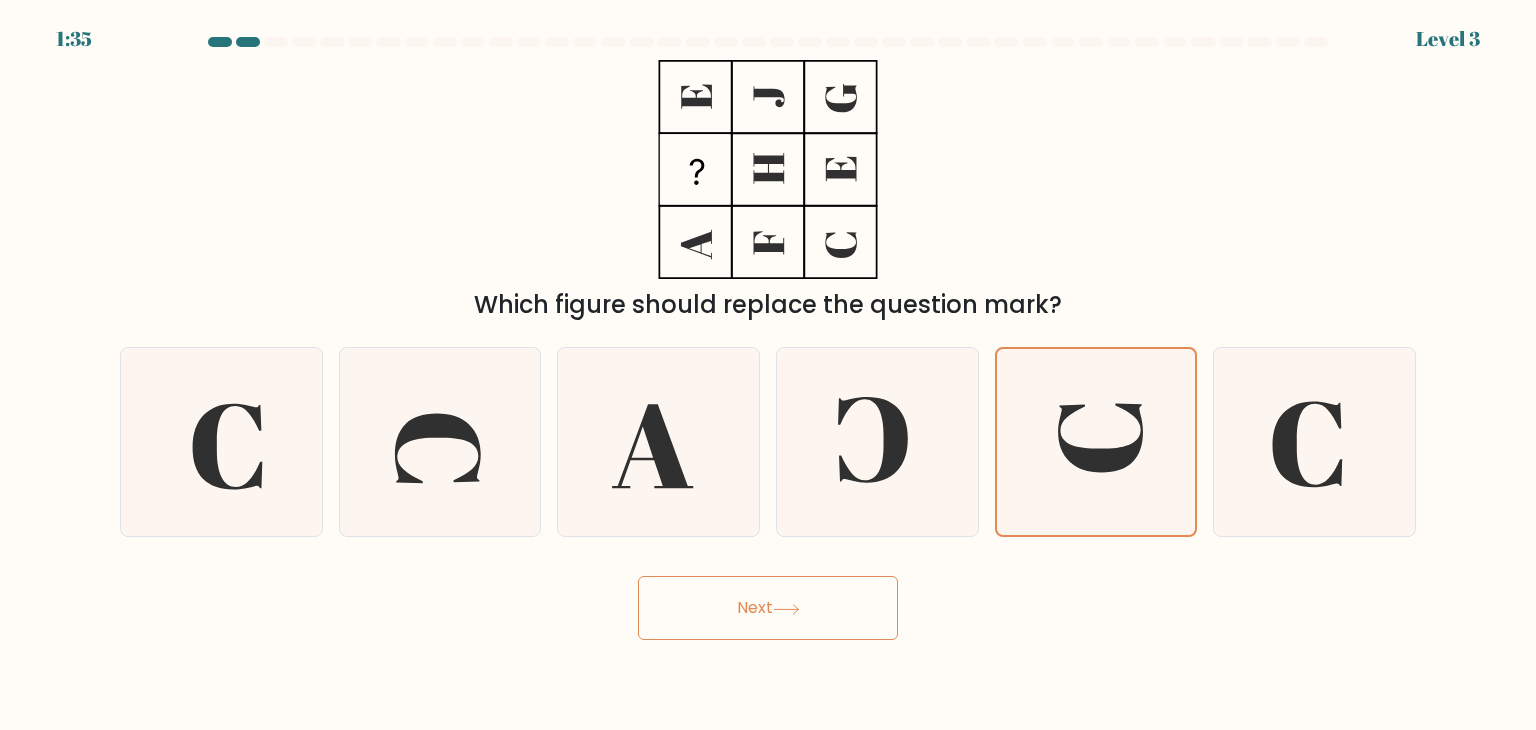 click on "Next" at bounding box center [768, 608] 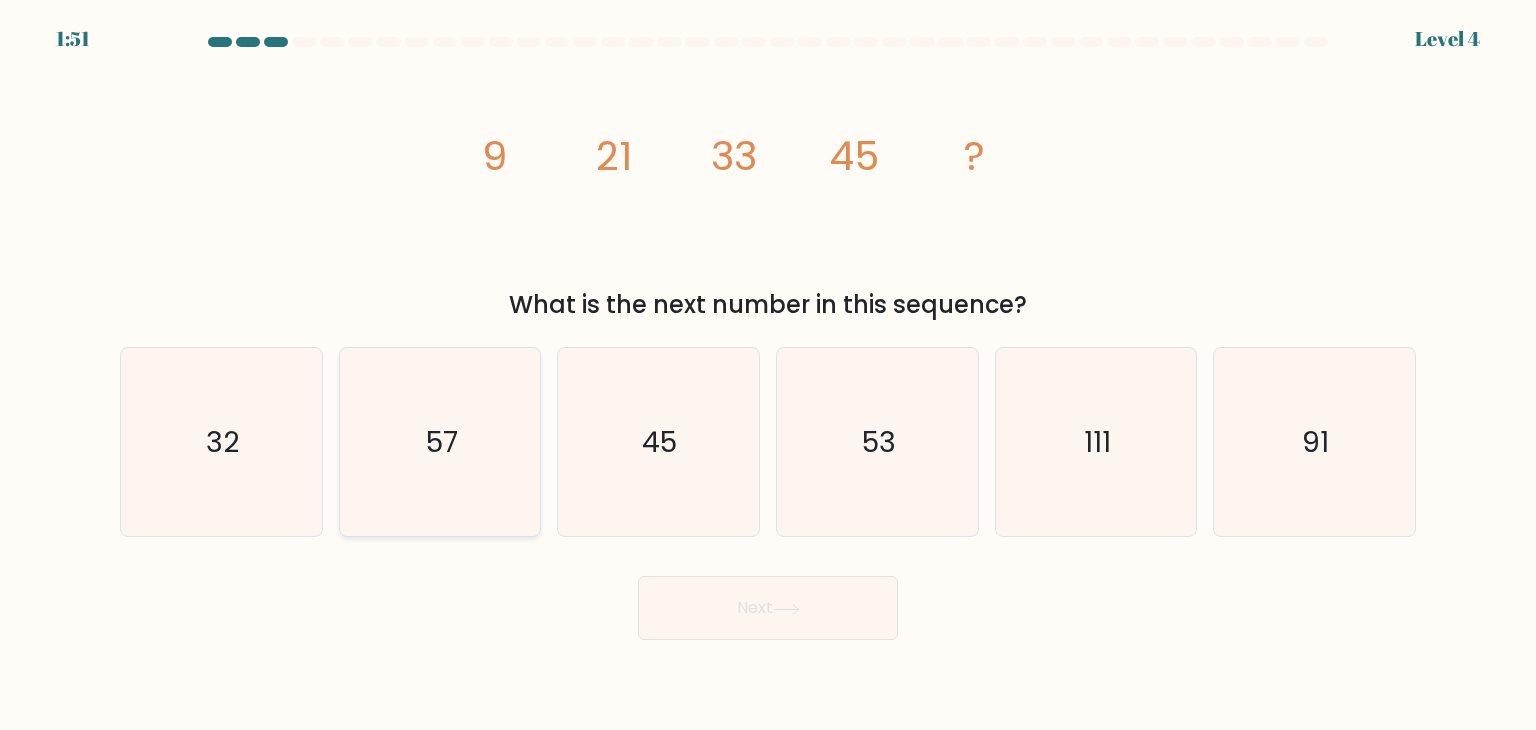 click on "57" 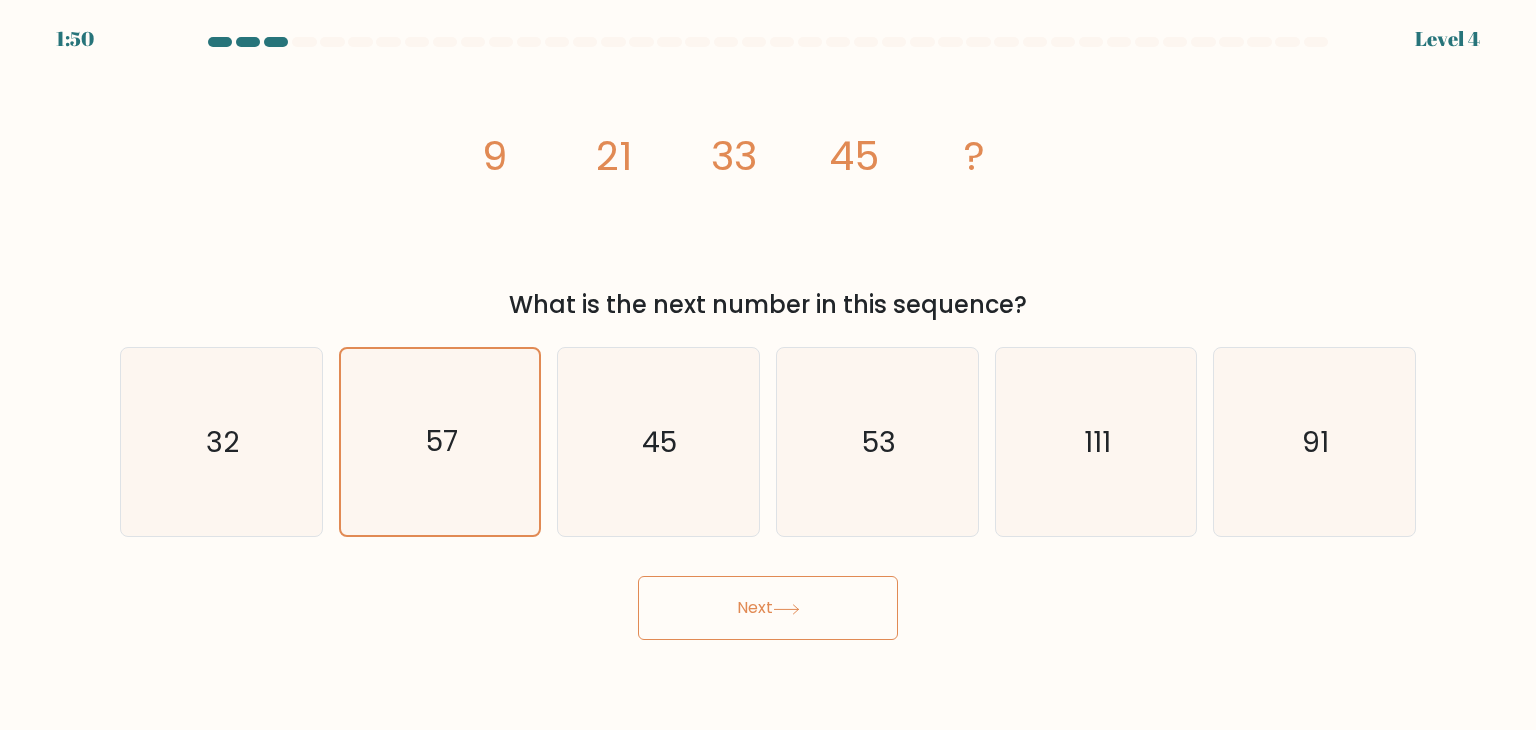 click on "Next" at bounding box center (768, 608) 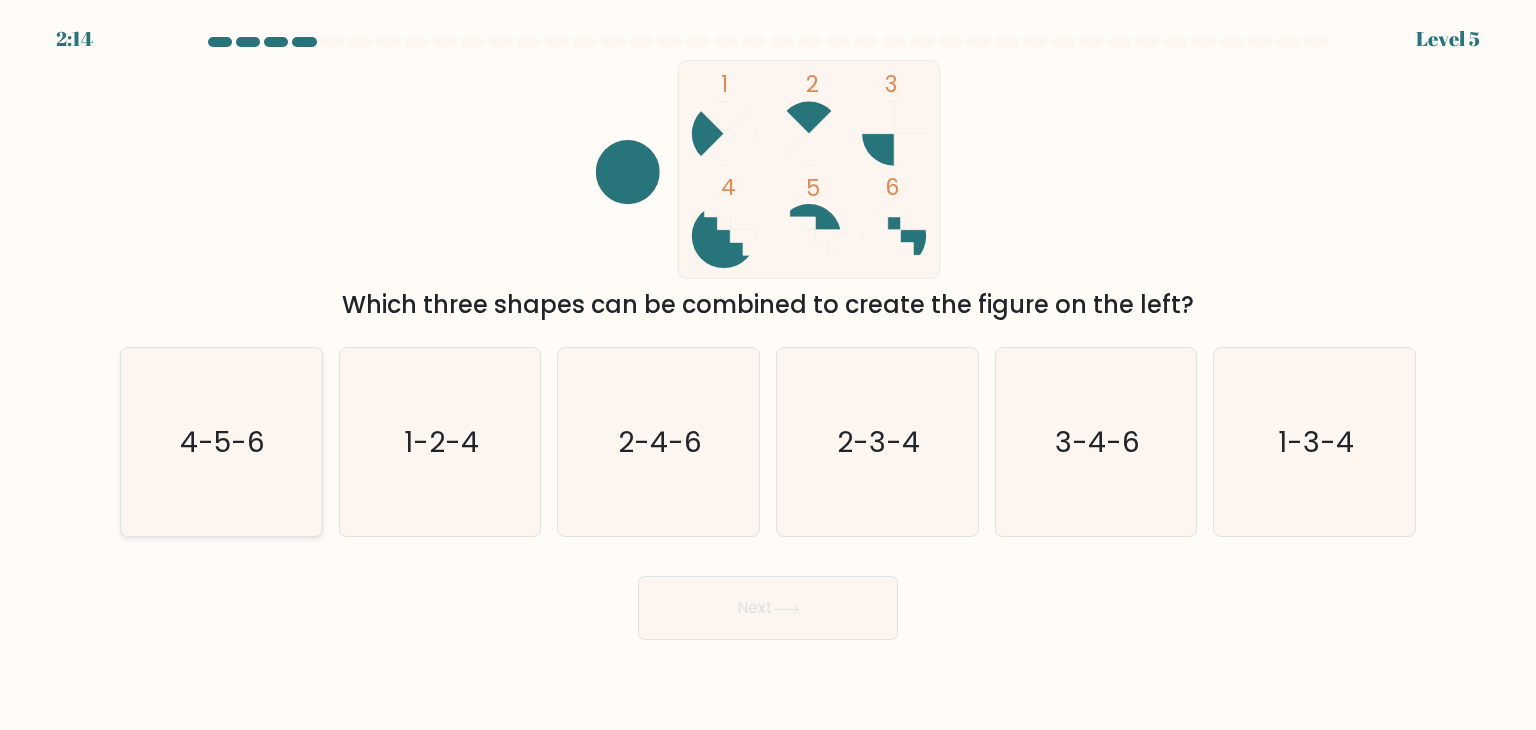 click on "4-5-6" 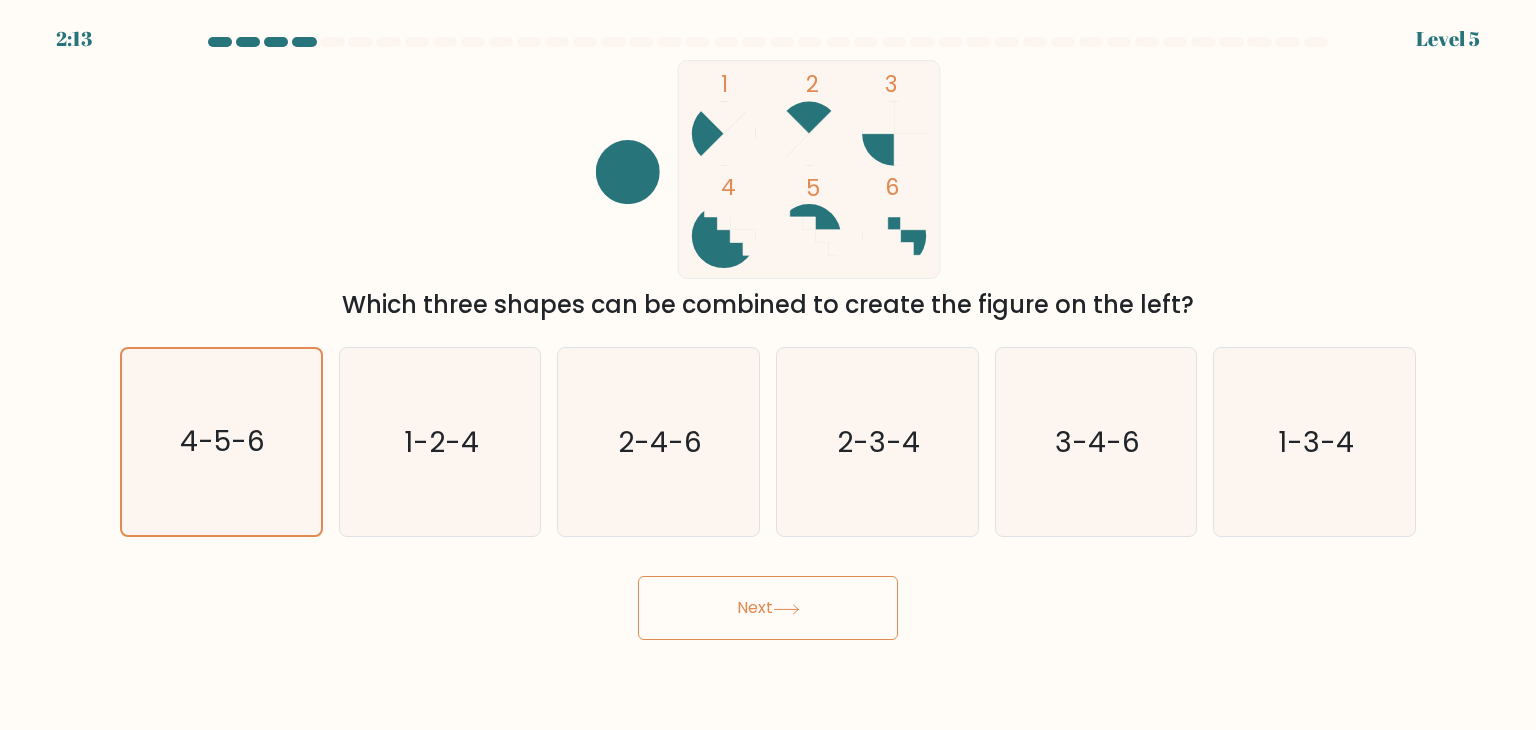 click on "Next" at bounding box center [768, 608] 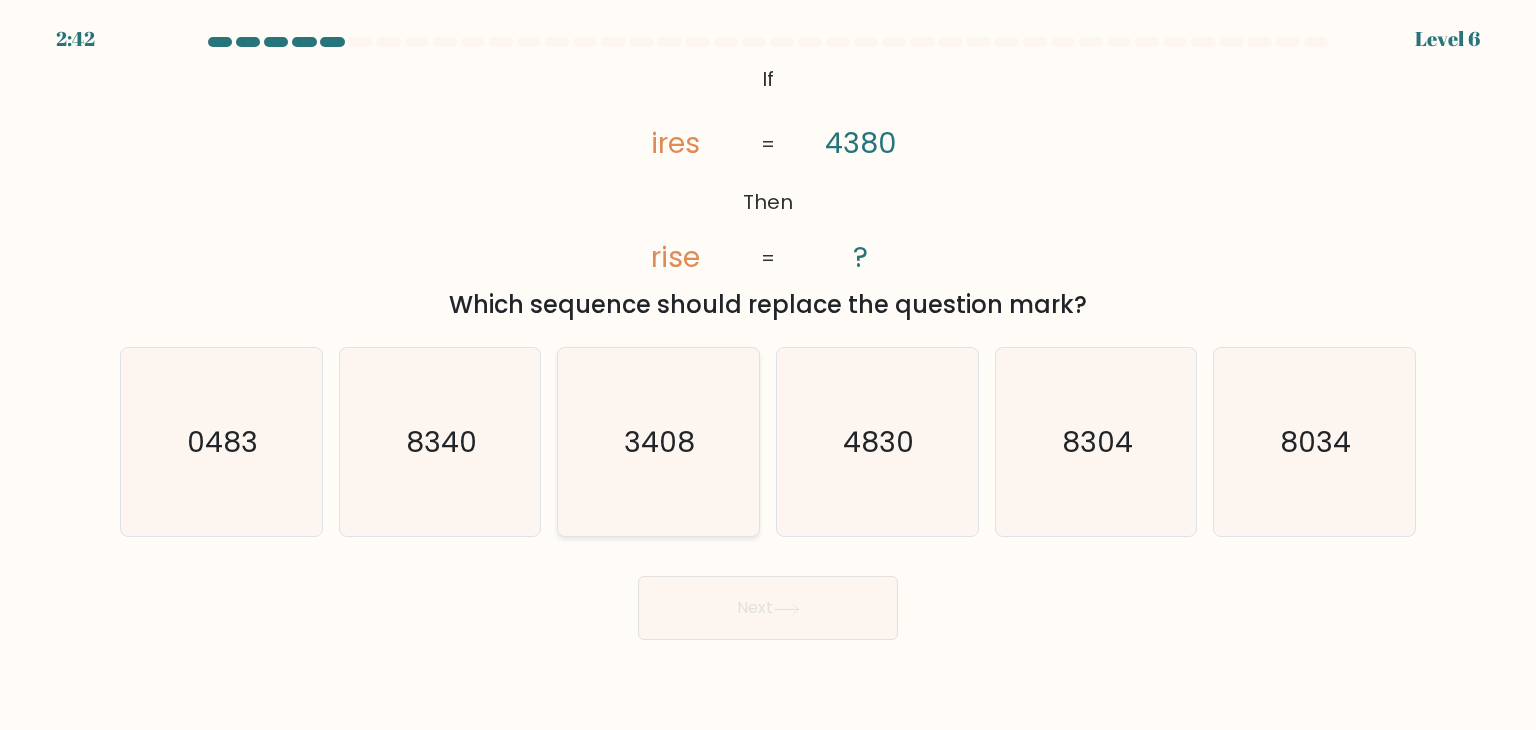 click on "3408" 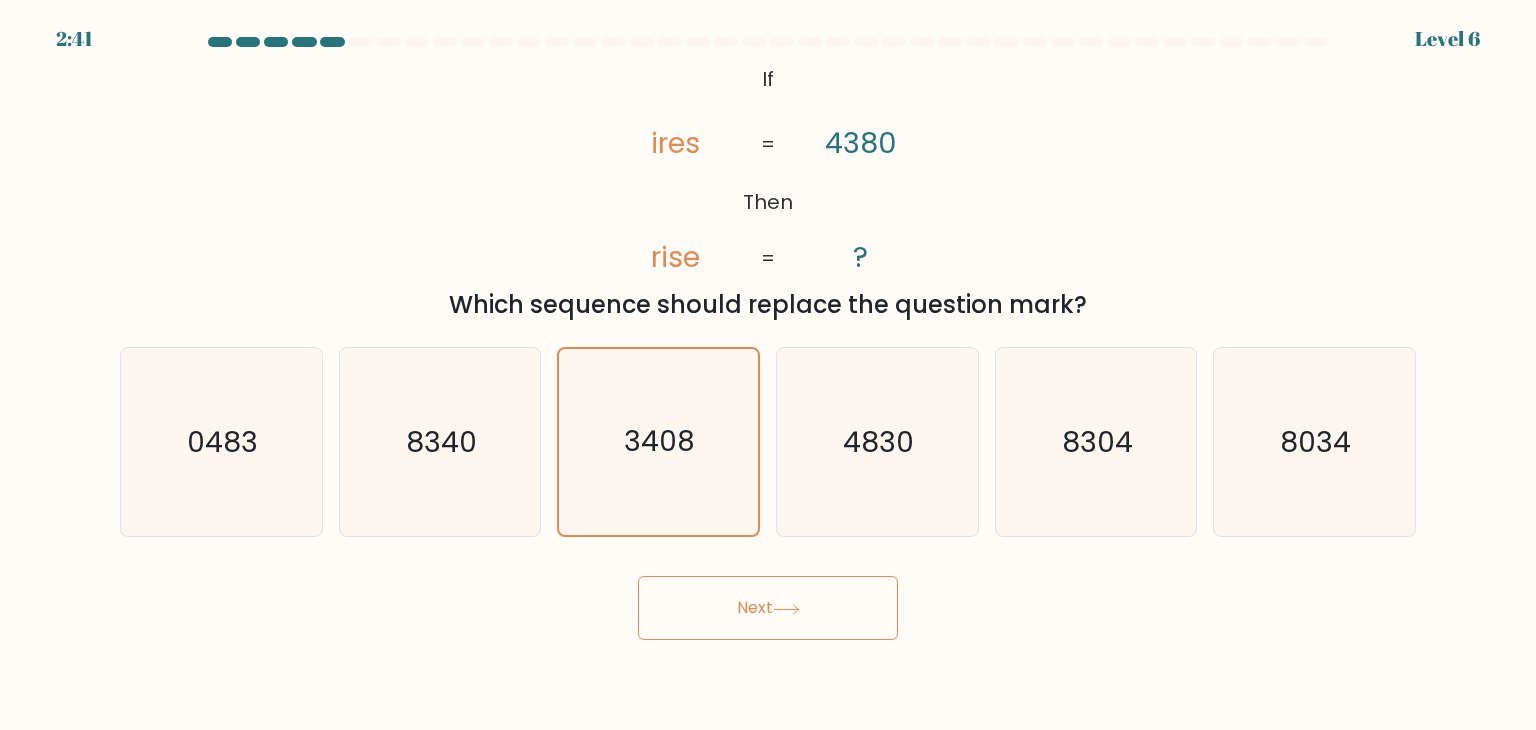 click on "Next" at bounding box center [768, 608] 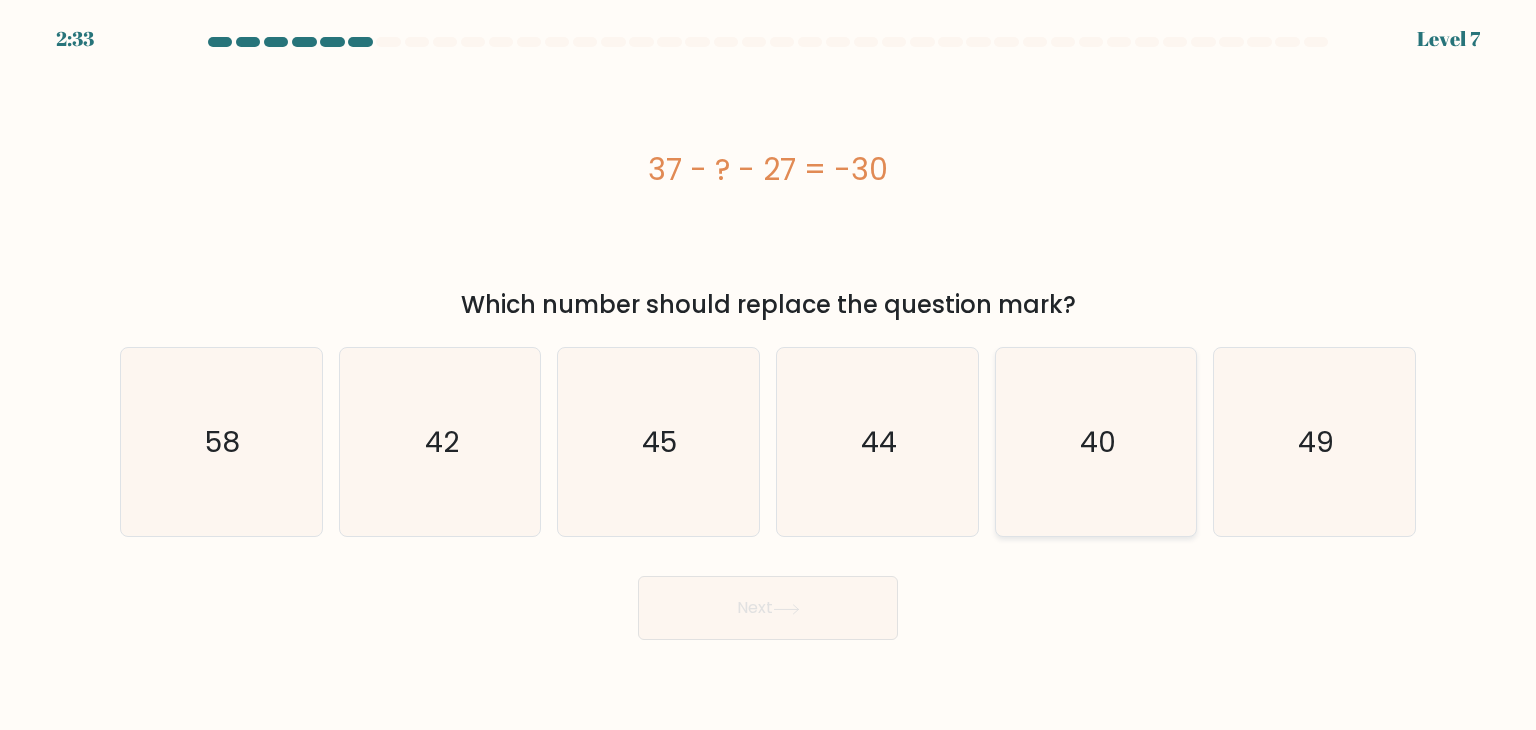 click on "40" 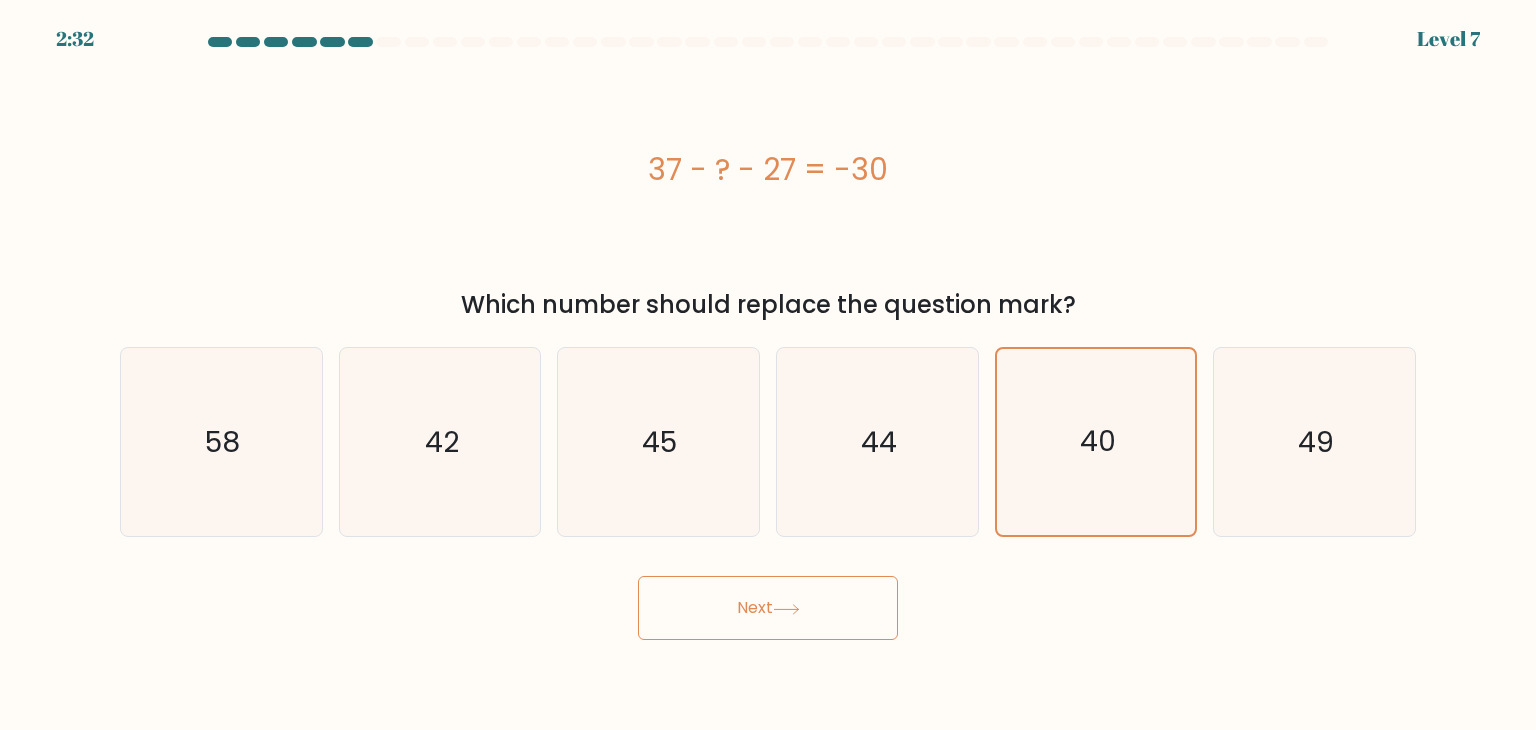 click on "Next" at bounding box center [768, 608] 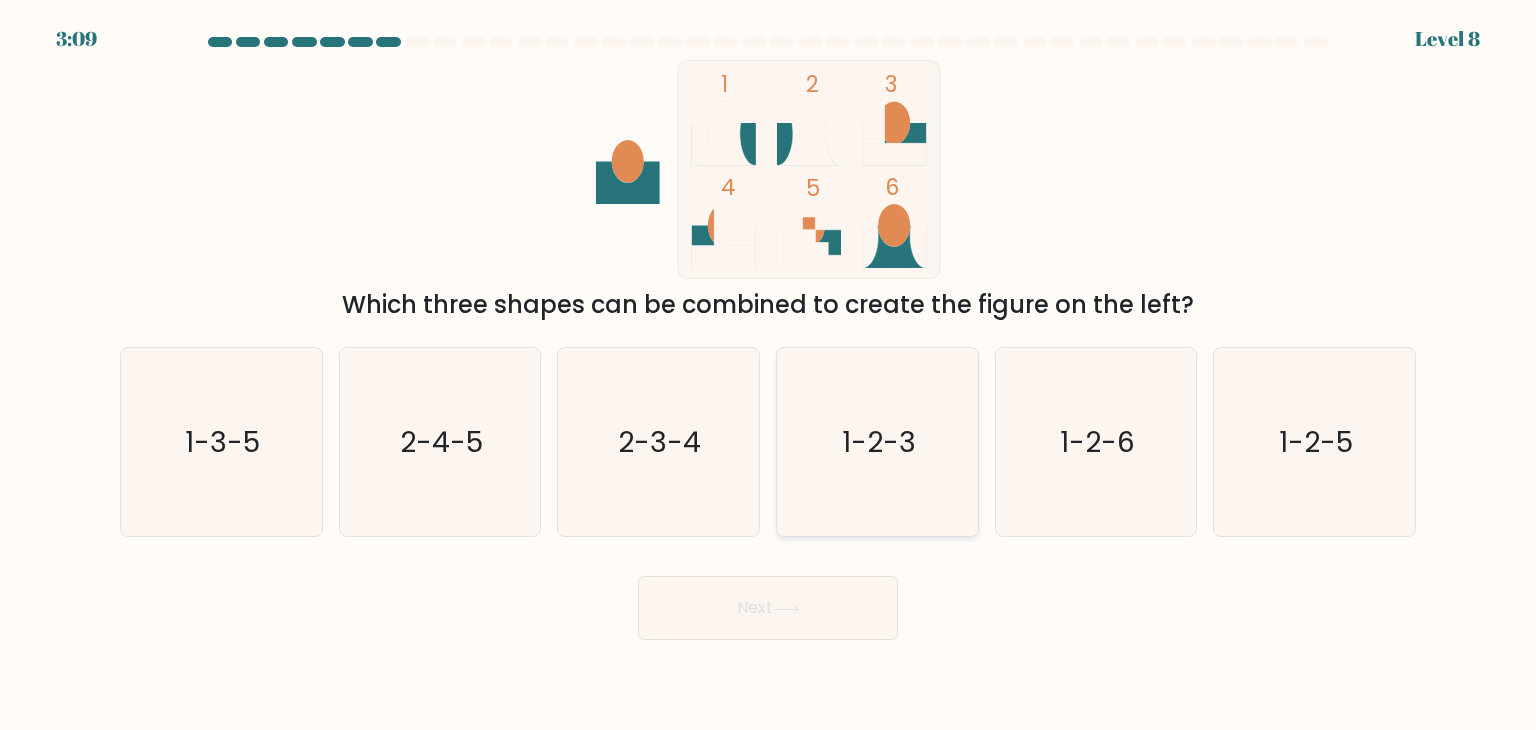 click on "1-2-3" 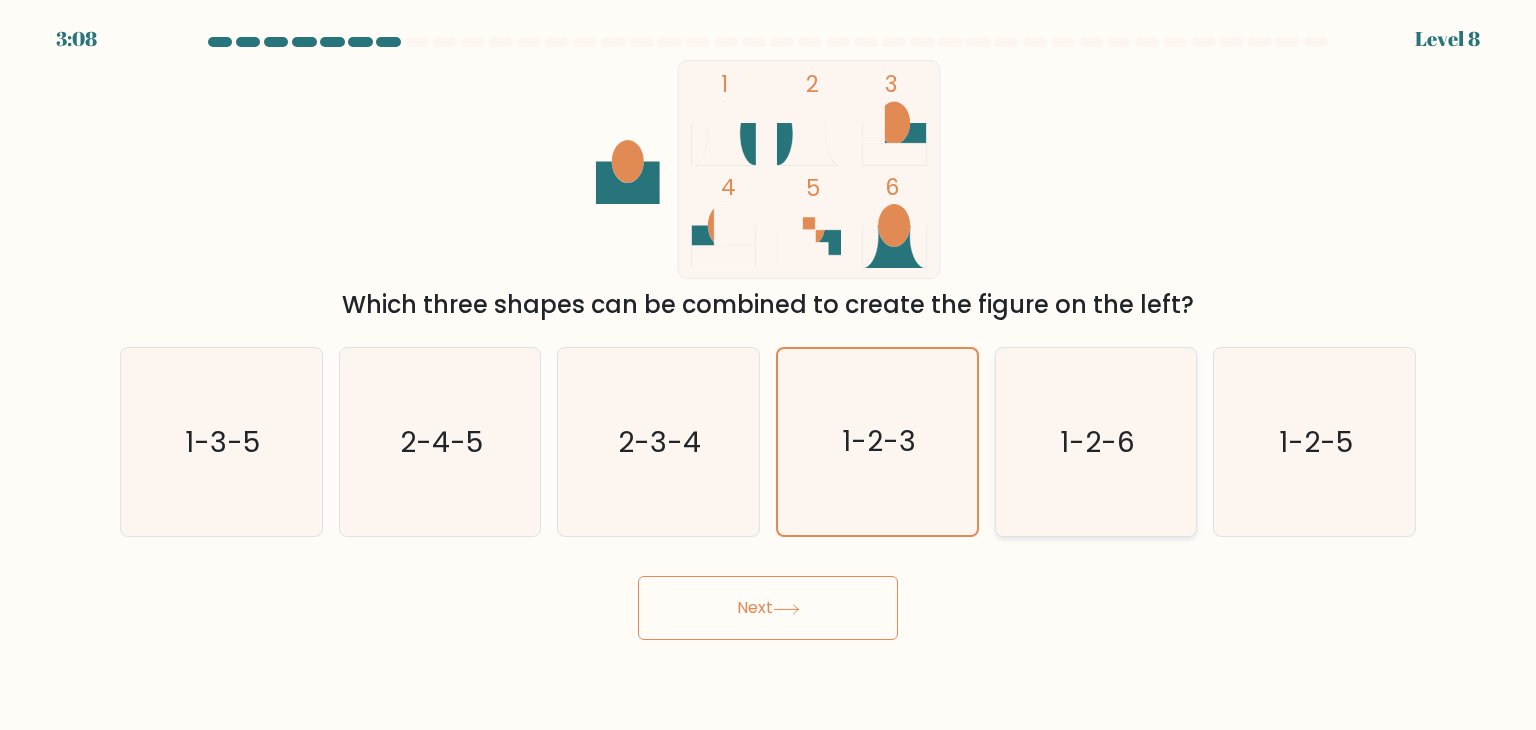 click on "1-2-6" 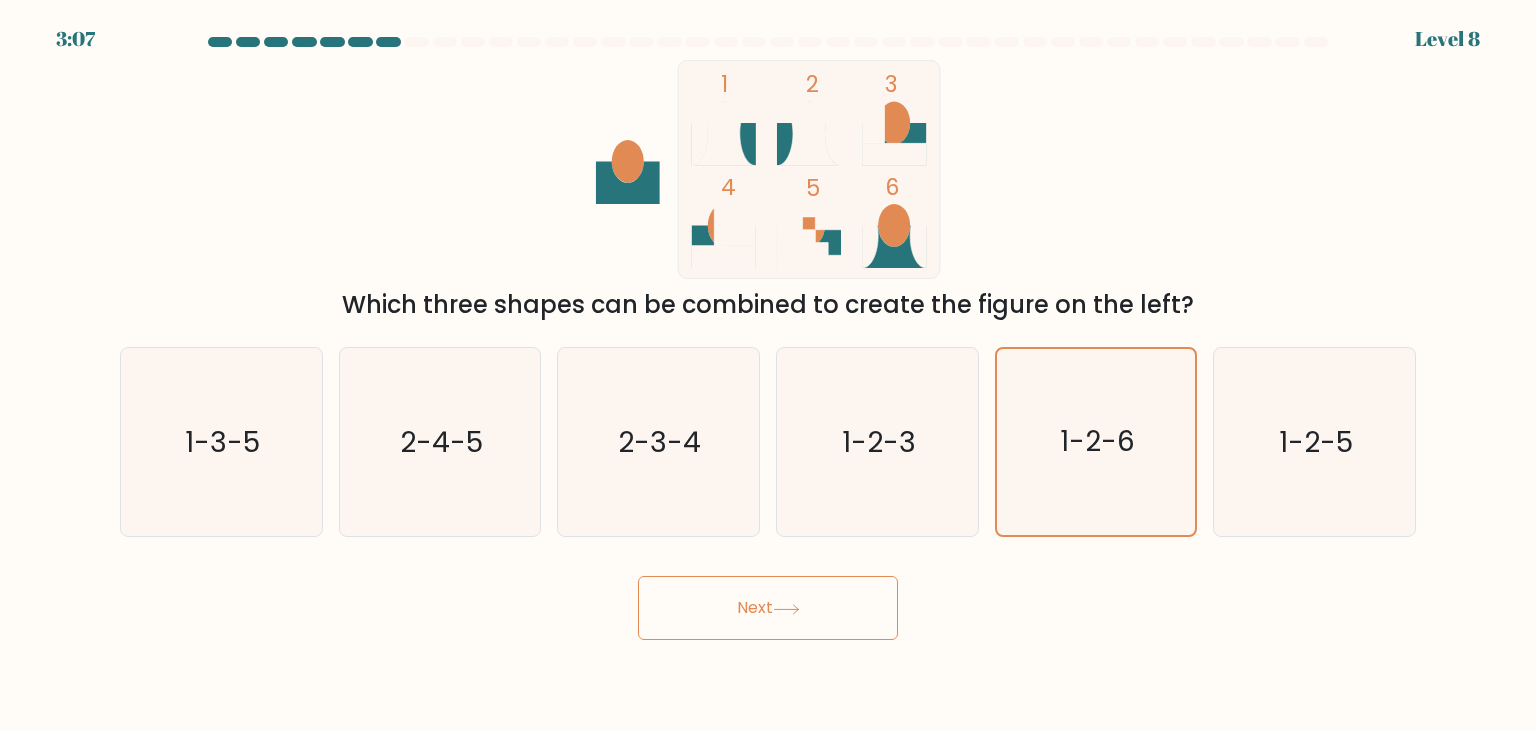 click on "Next" at bounding box center (768, 608) 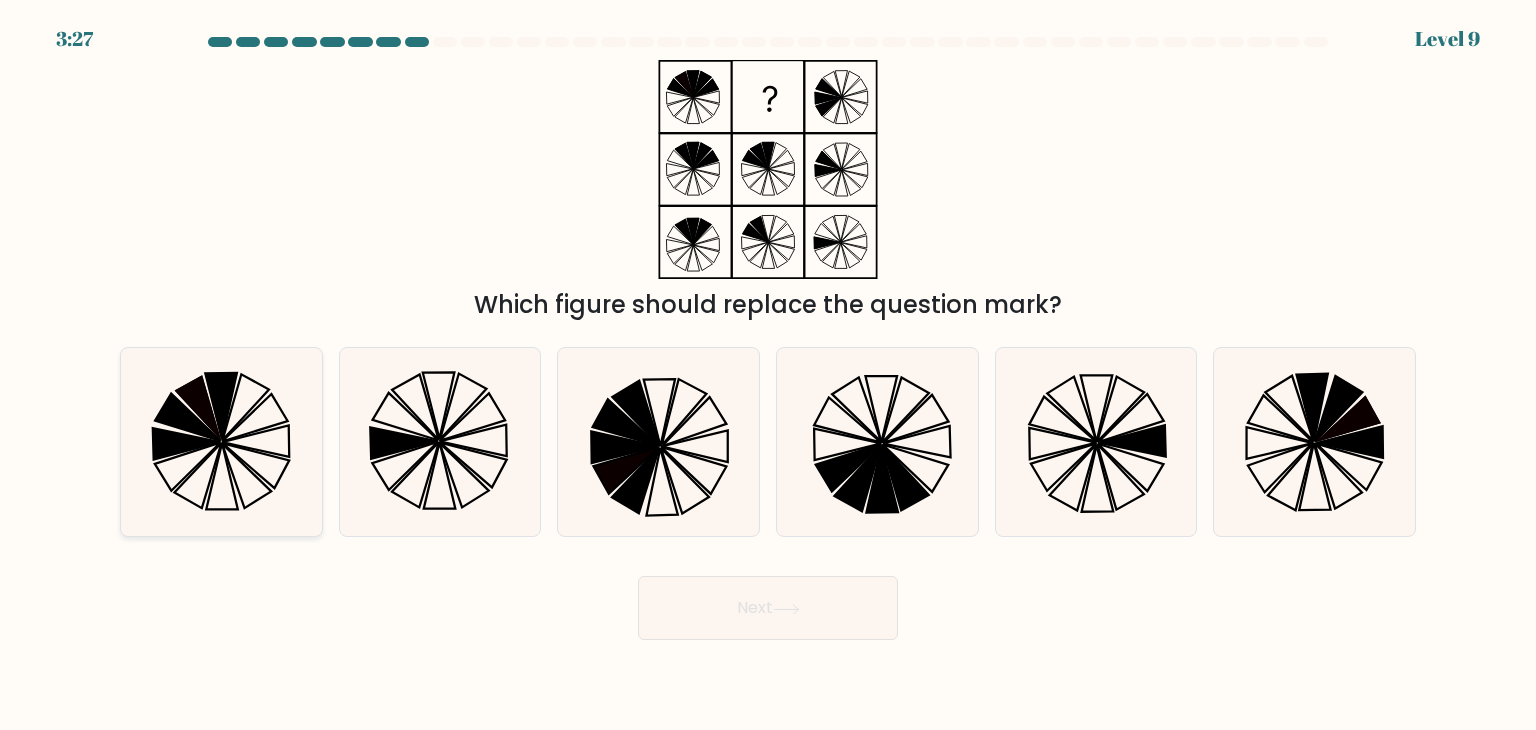 click 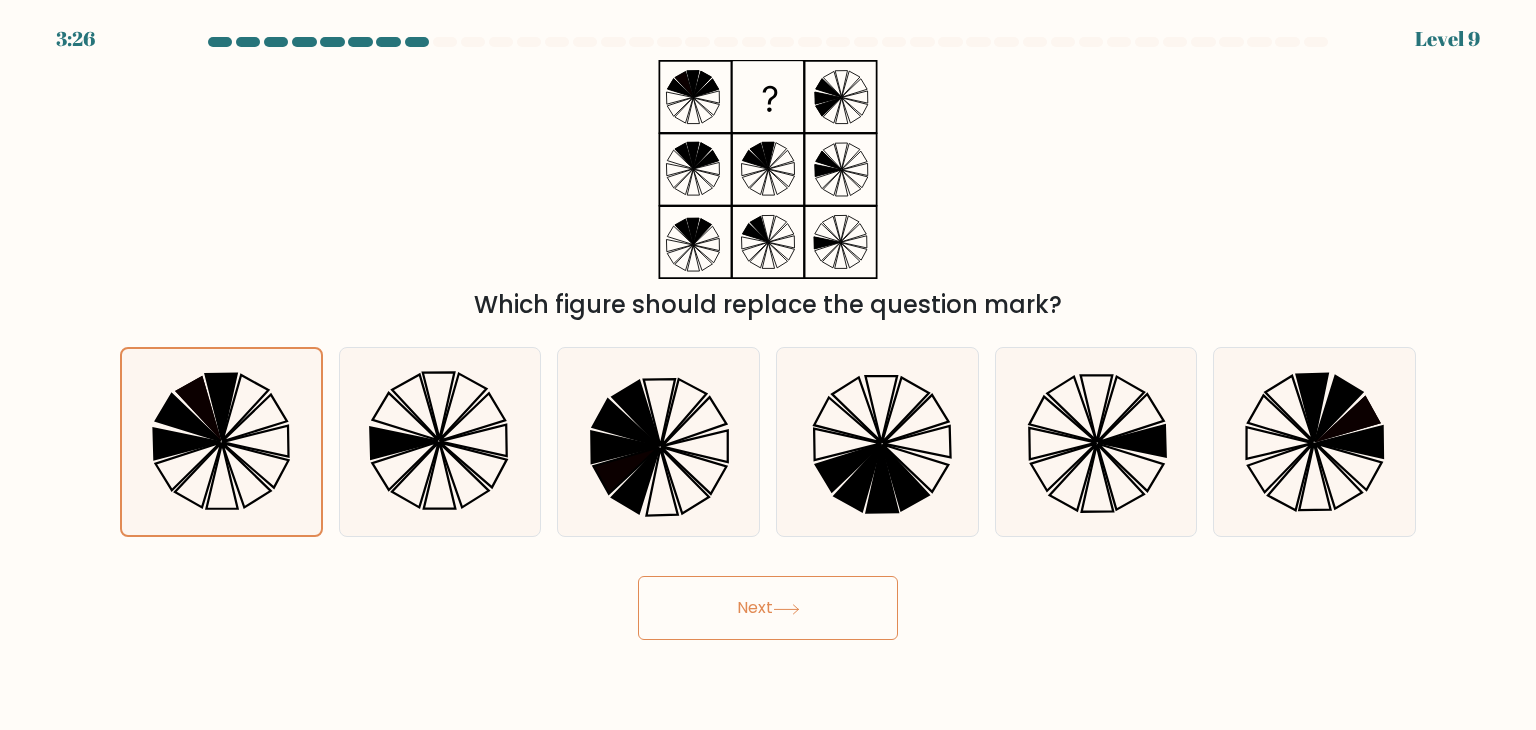 click on "Next" at bounding box center (768, 608) 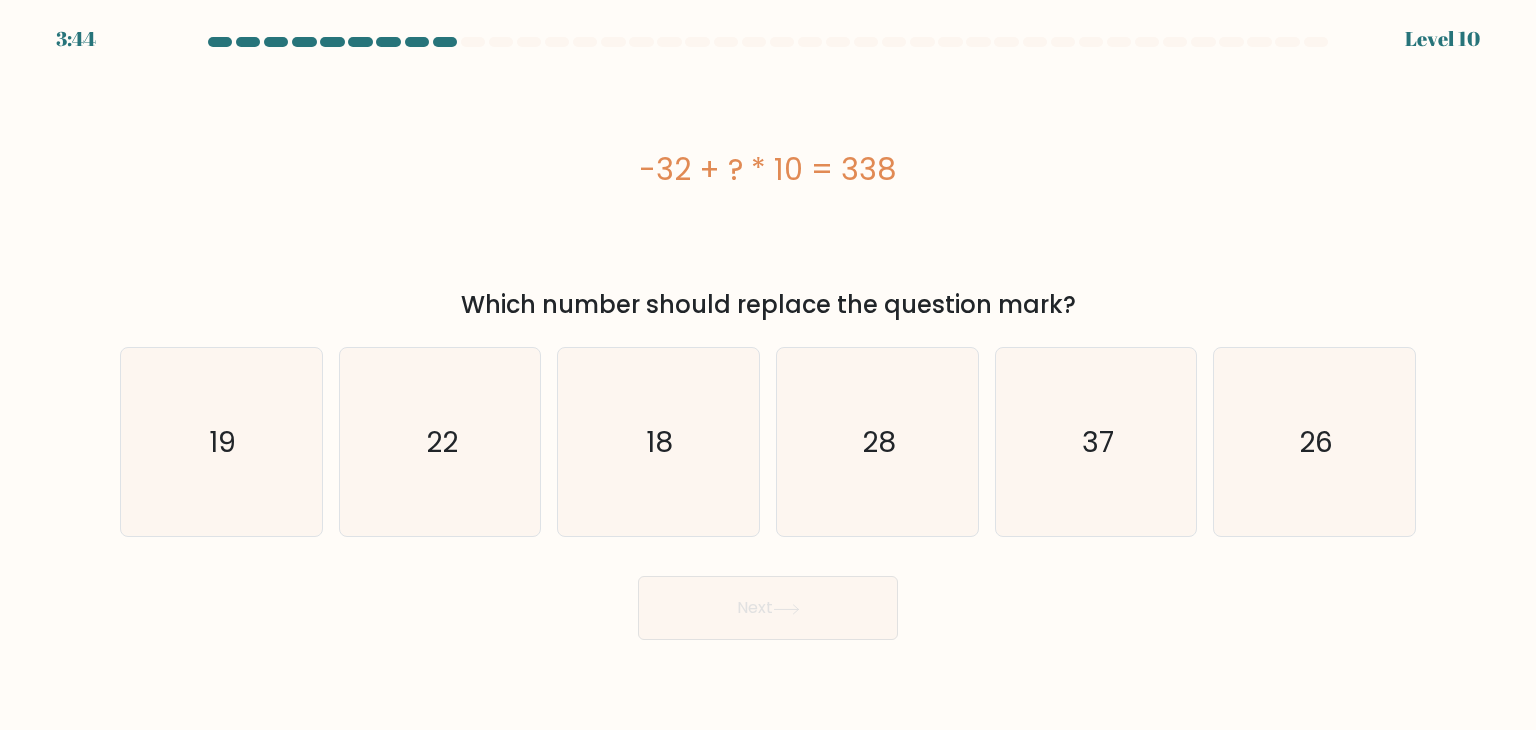 click on "-32 + ? * 10 = 338" at bounding box center (768, 169) 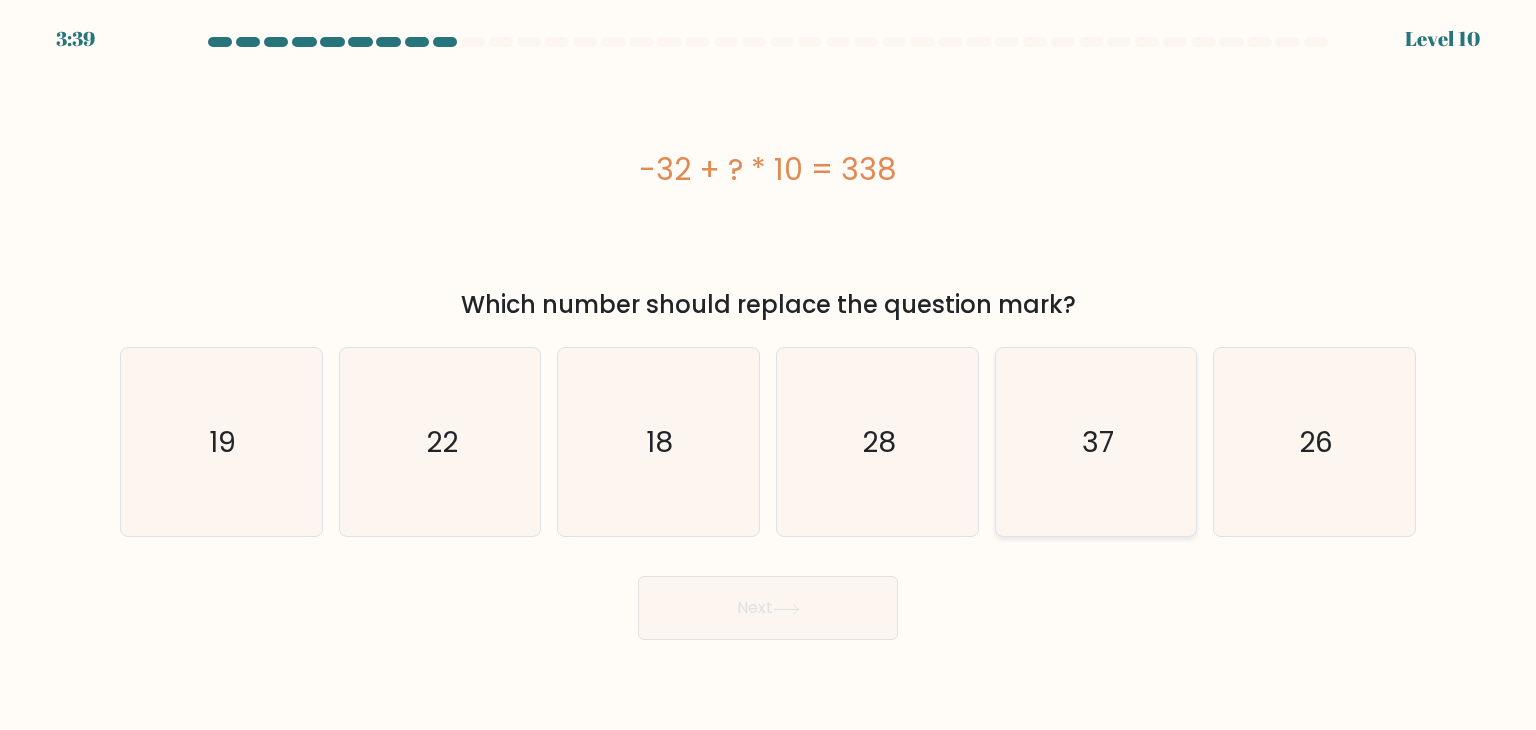 click on "37" 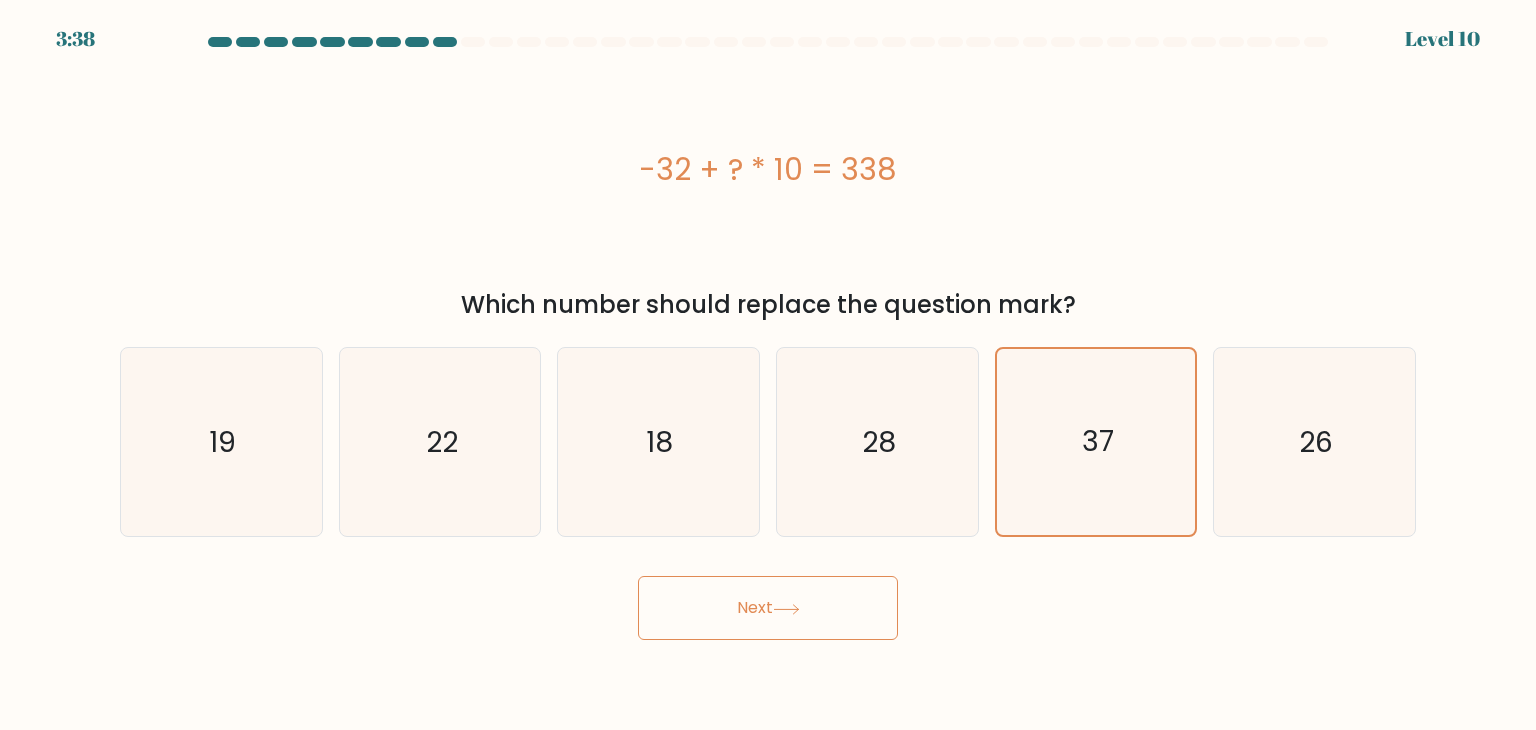 click on "Next" at bounding box center [768, 608] 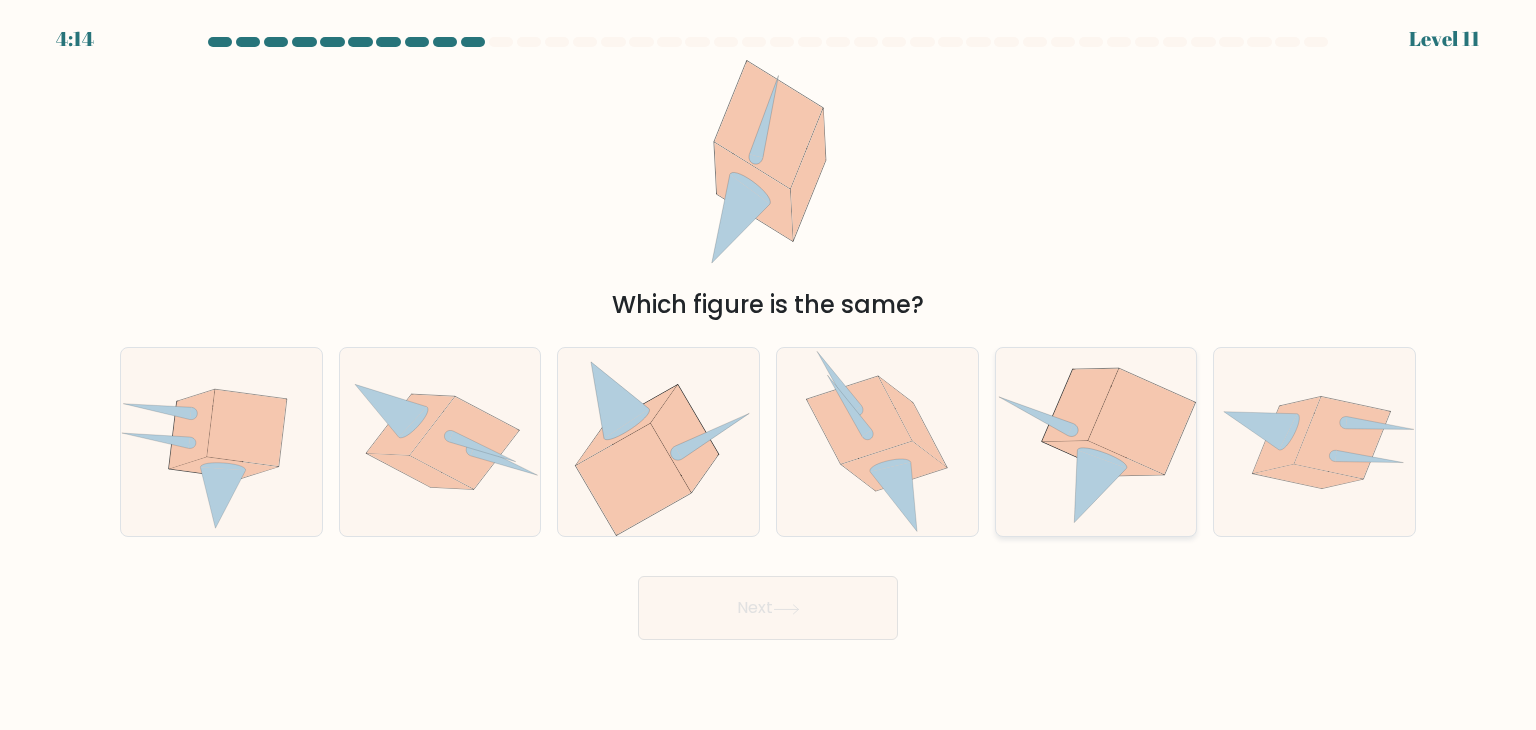 click 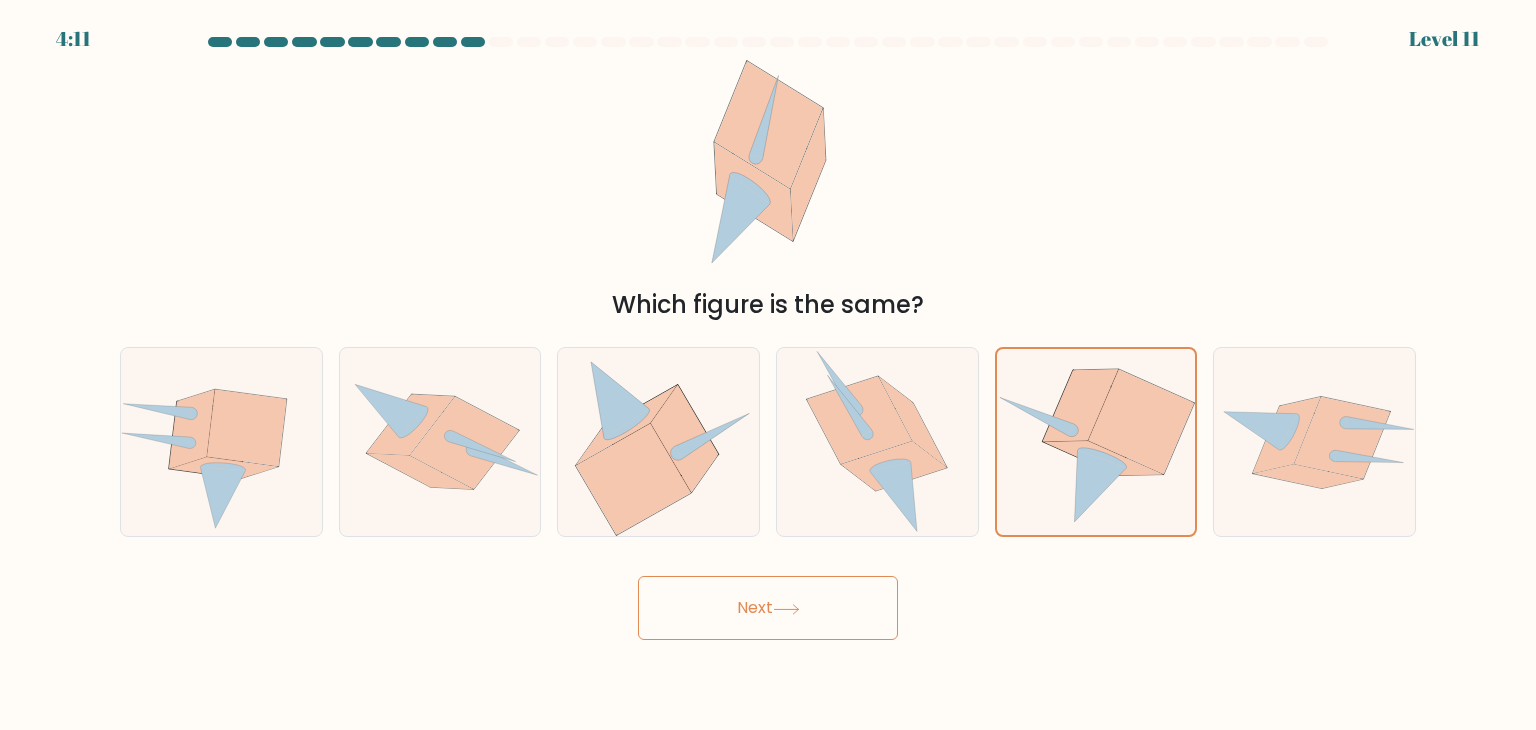 click on "Next" at bounding box center (768, 608) 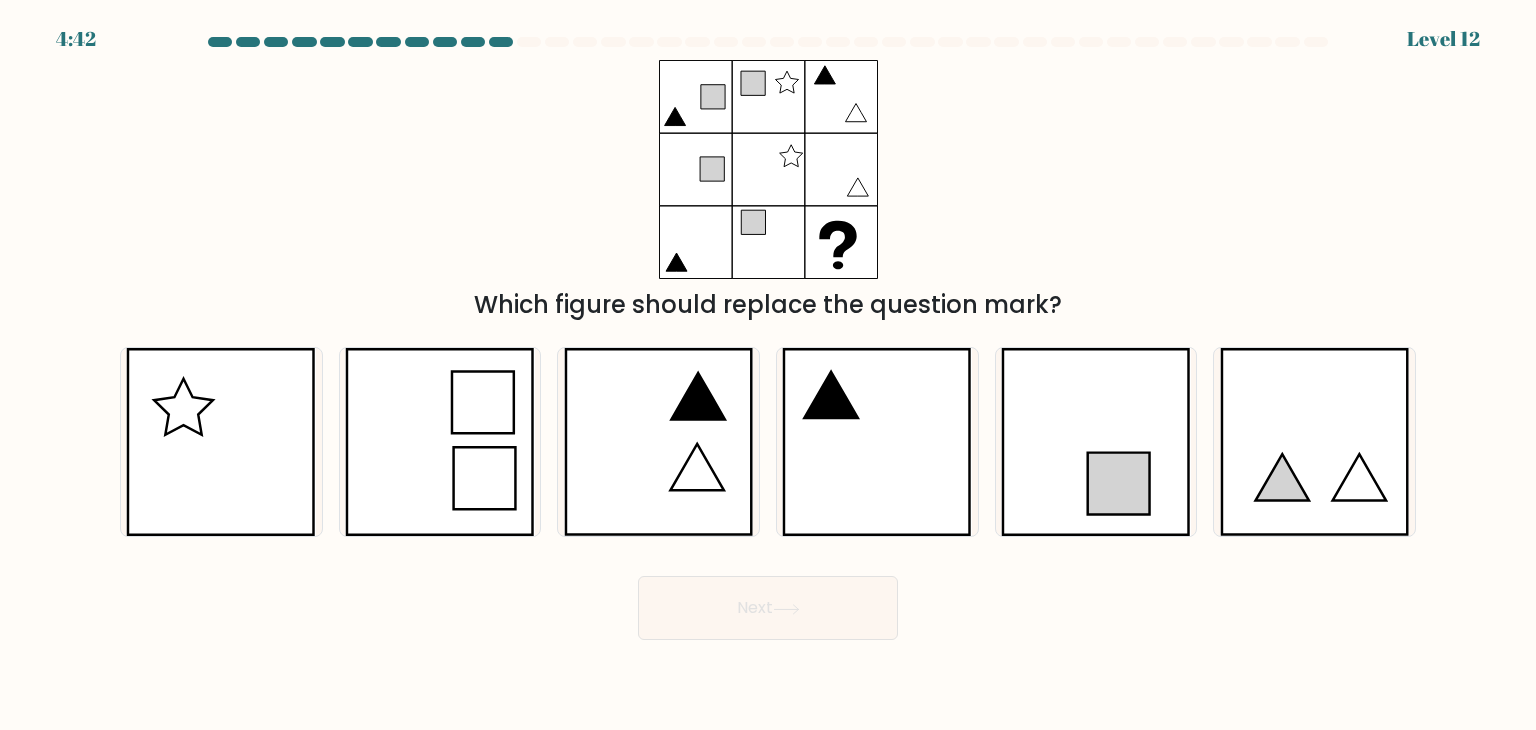 click on "a.
b.
c.
d.
e." at bounding box center (768, 434) 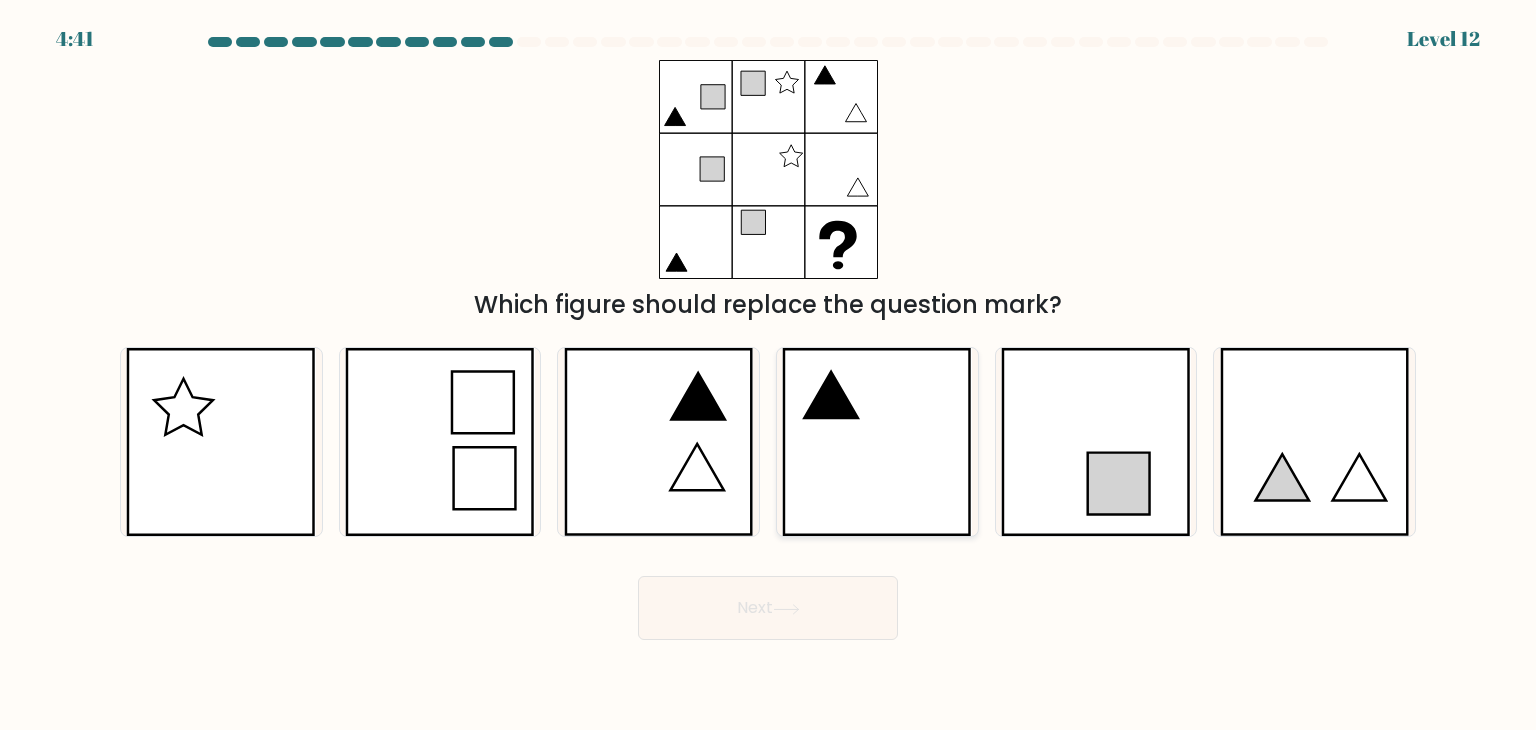 click 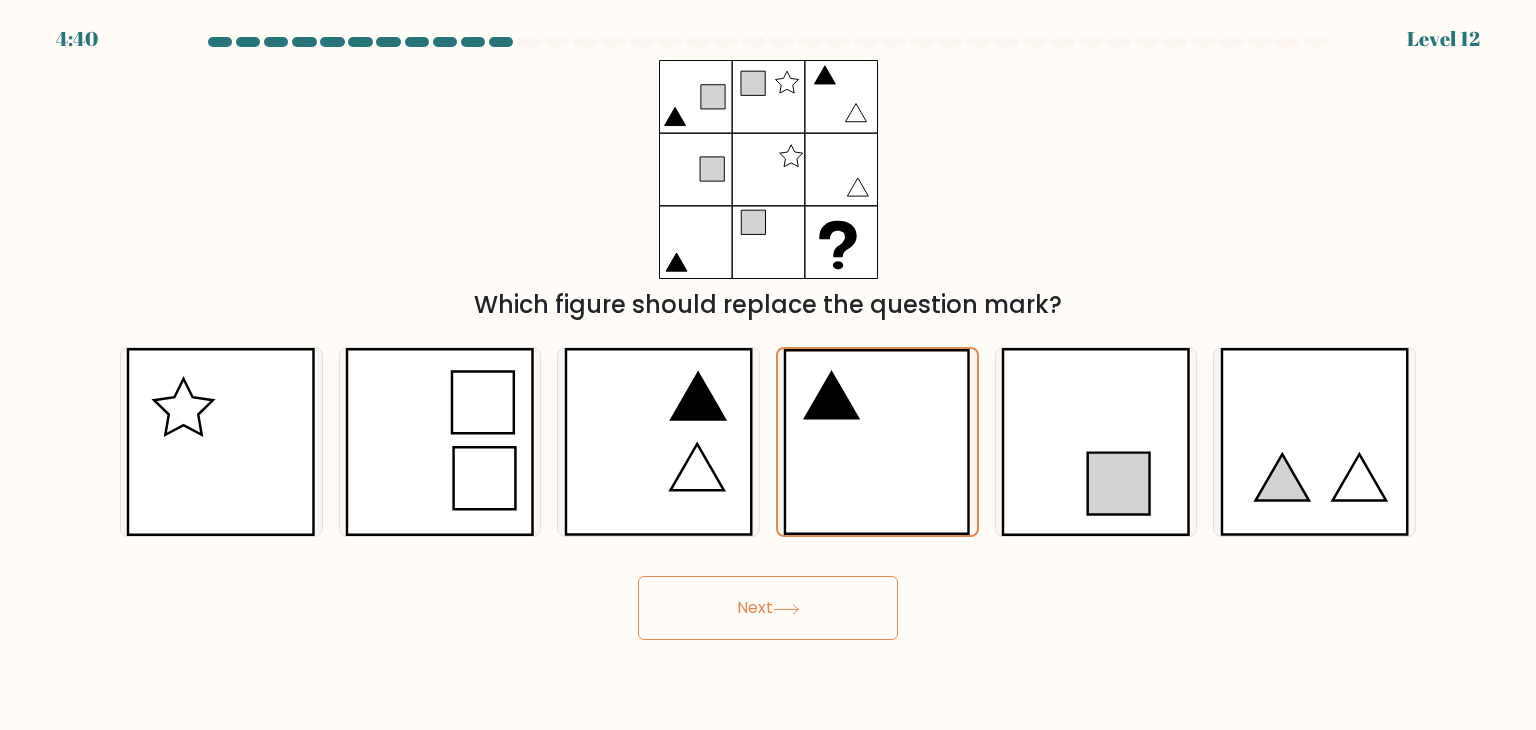 click on "Next" at bounding box center [768, 608] 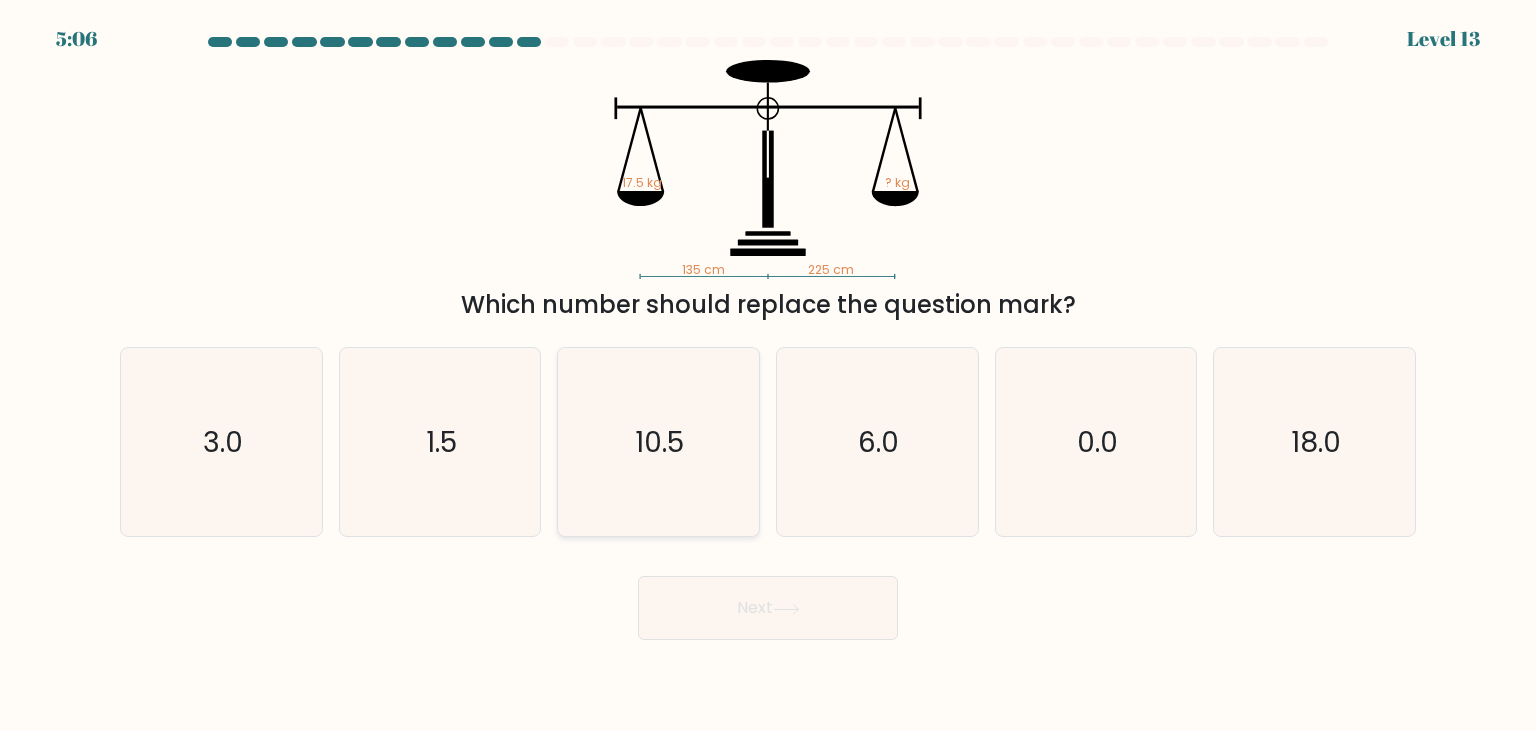 click on "10.5" 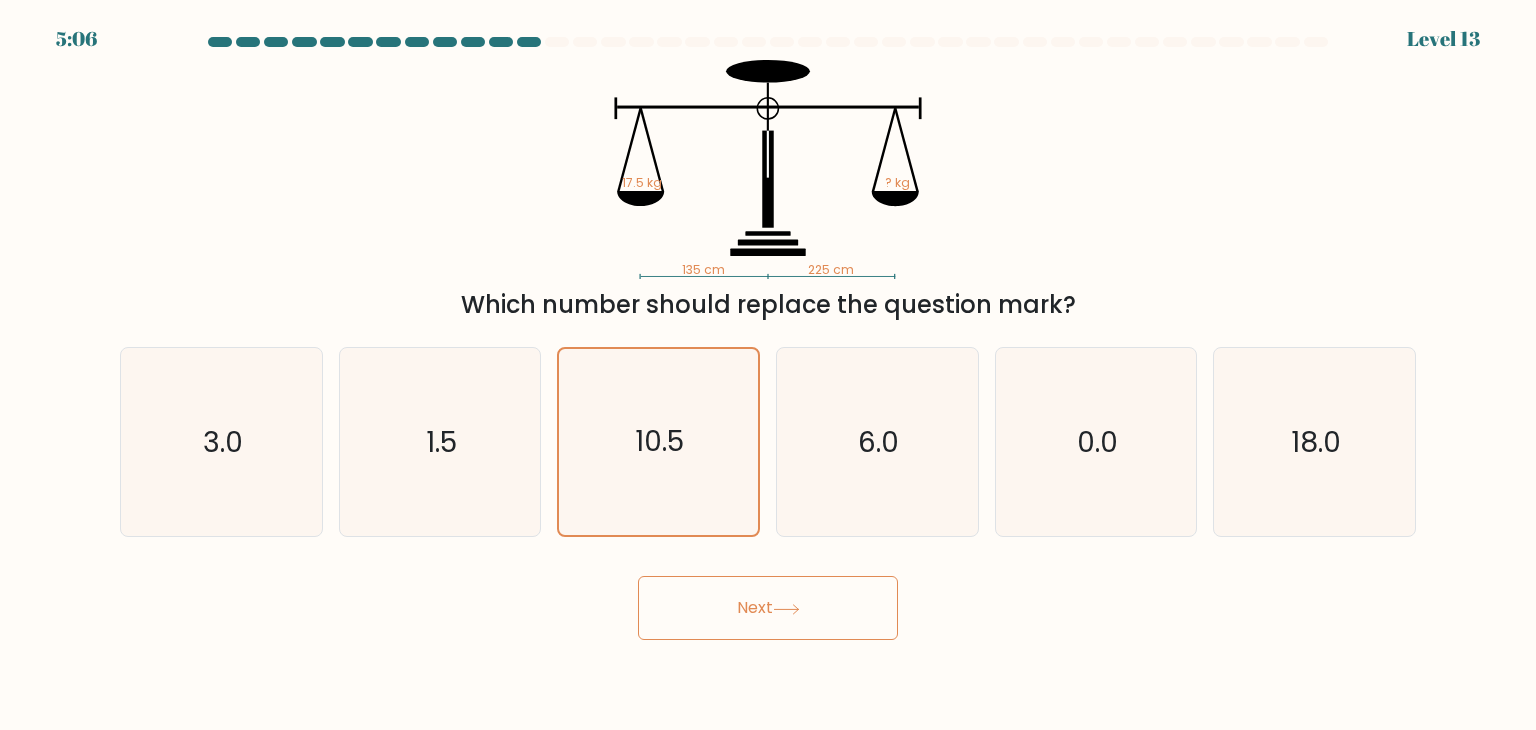 click on "Next" at bounding box center (768, 608) 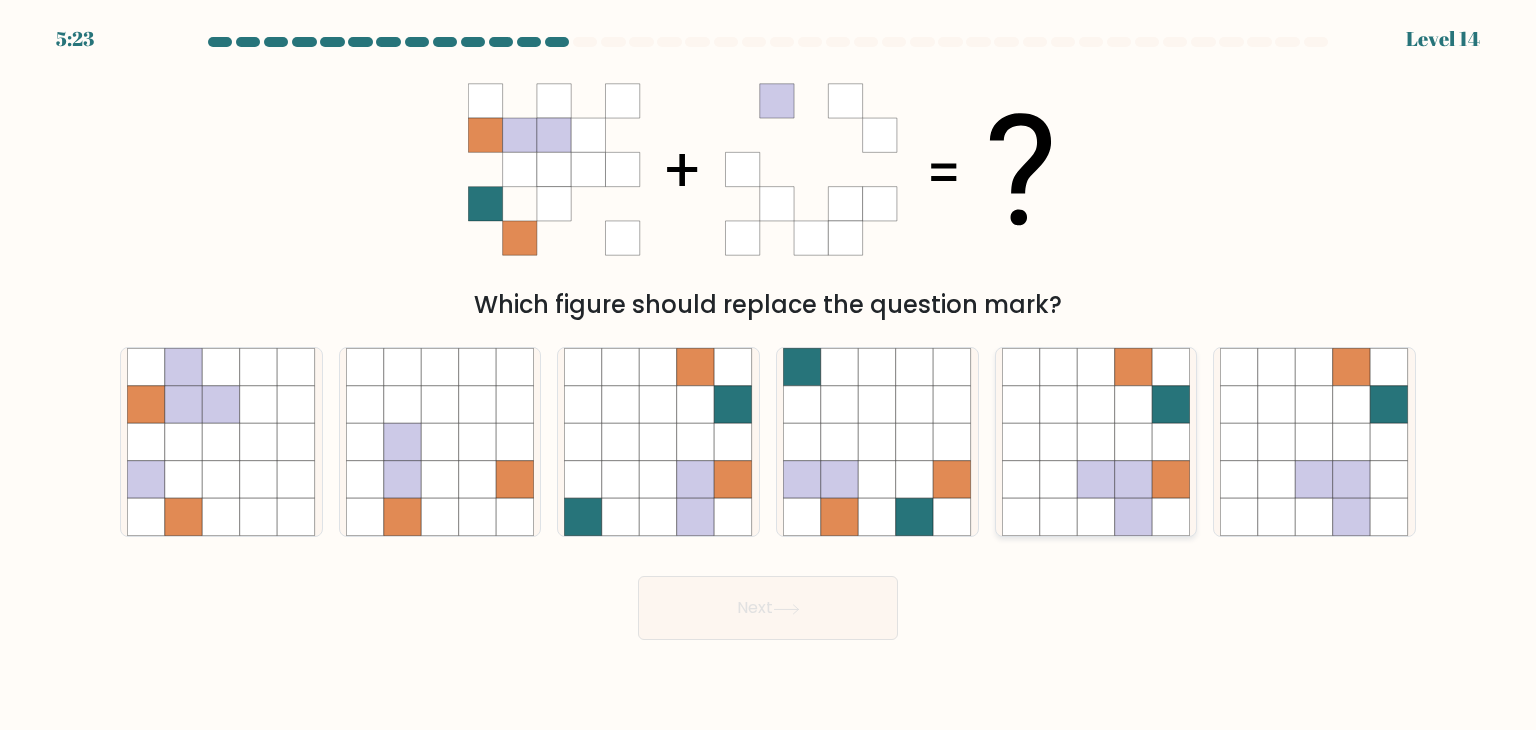 click 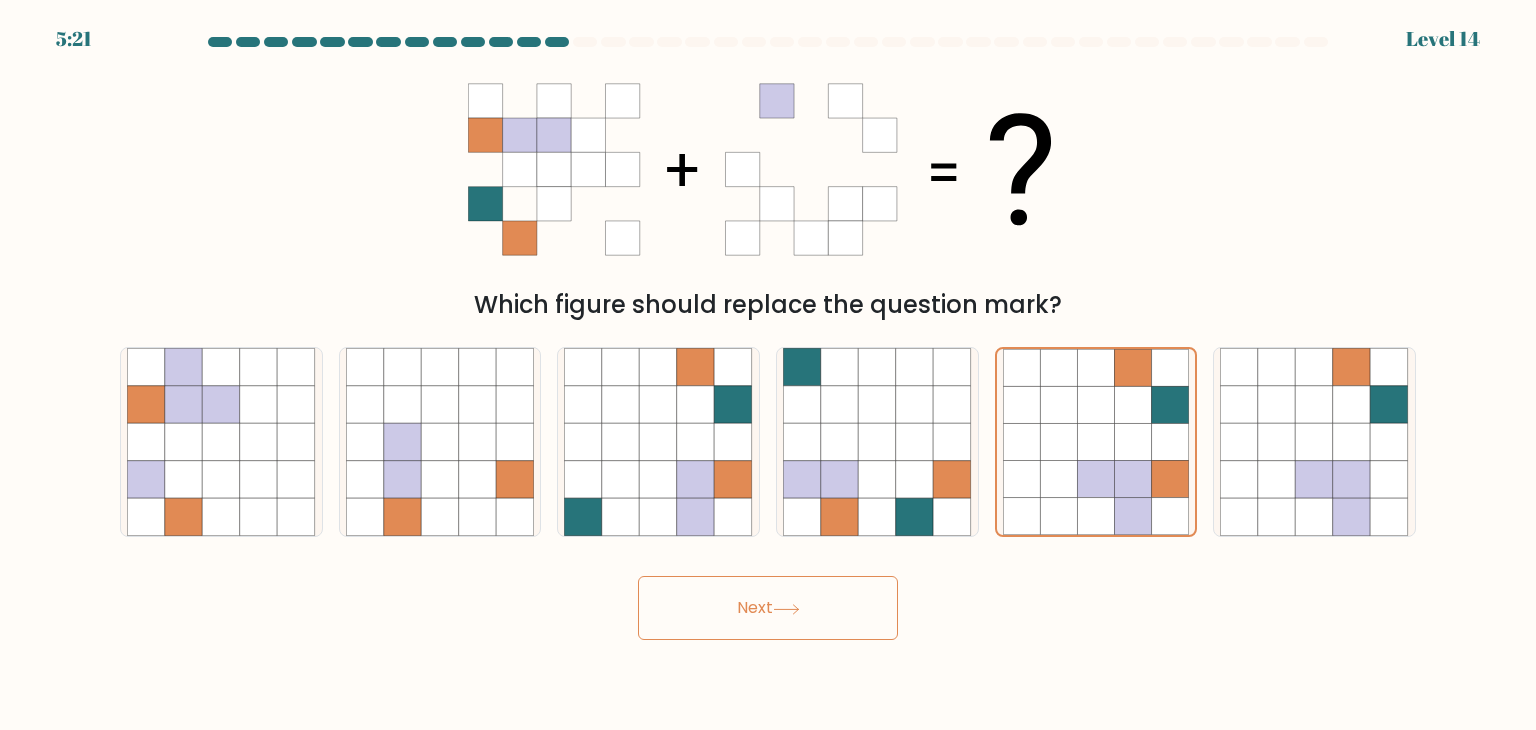 click on "Next" at bounding box center [768, 608] 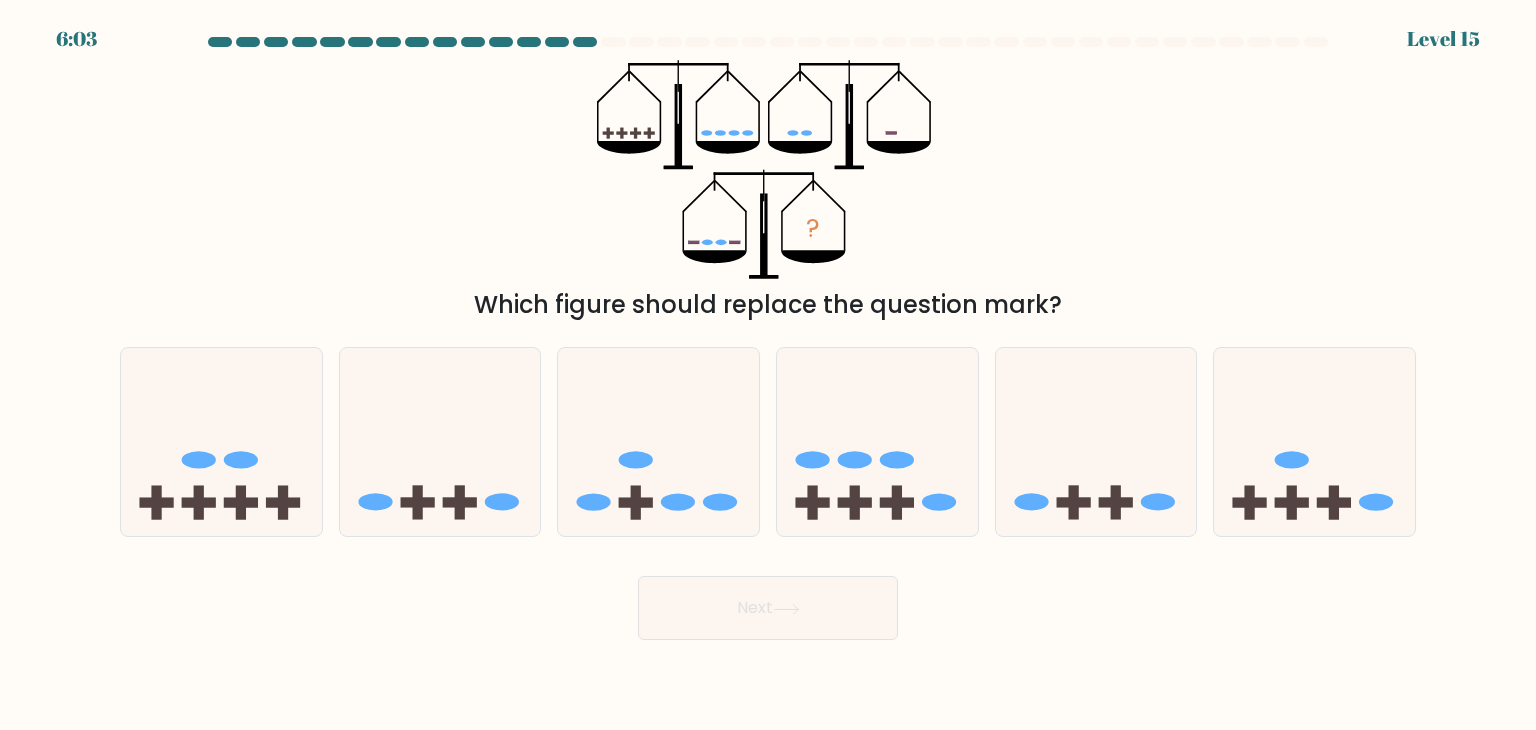 click on "?" 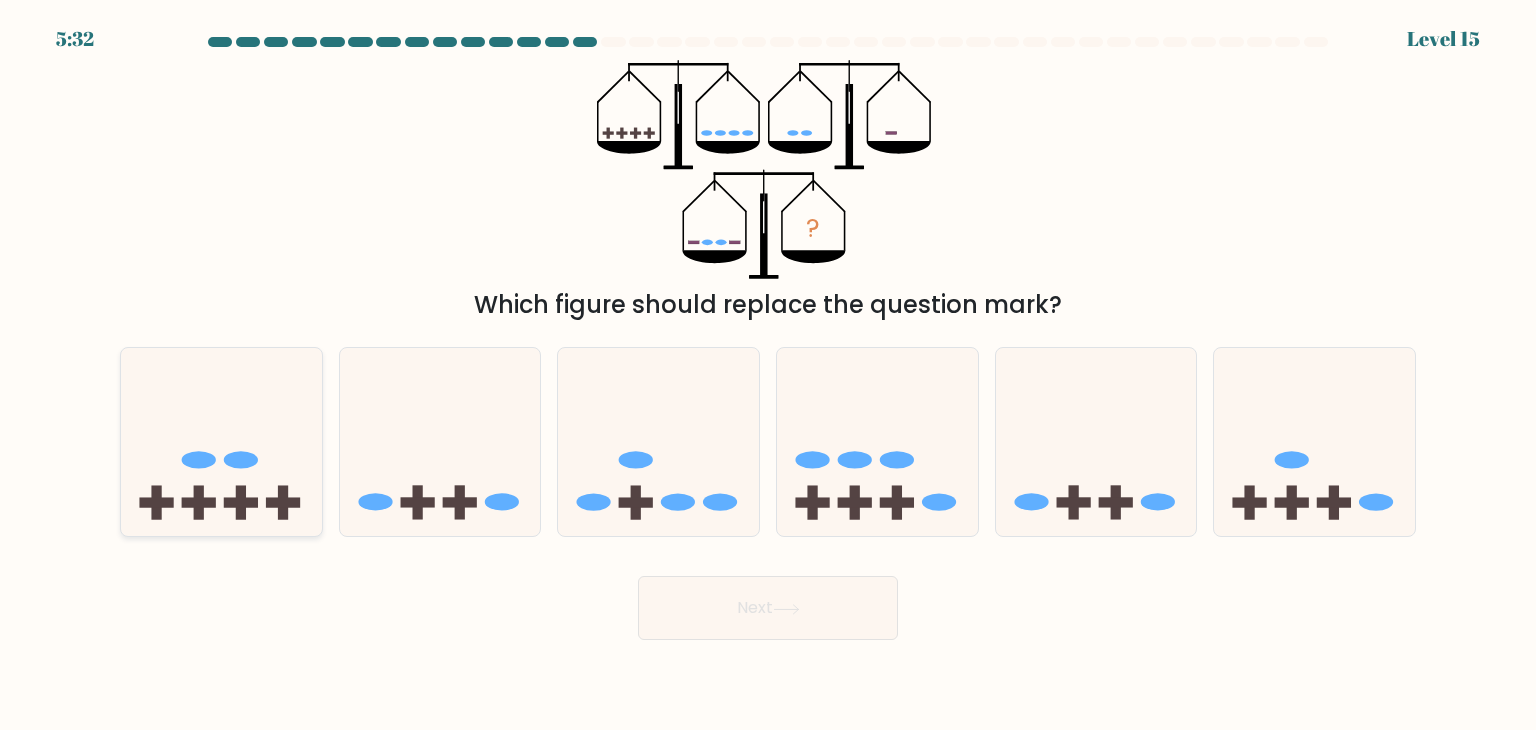 click 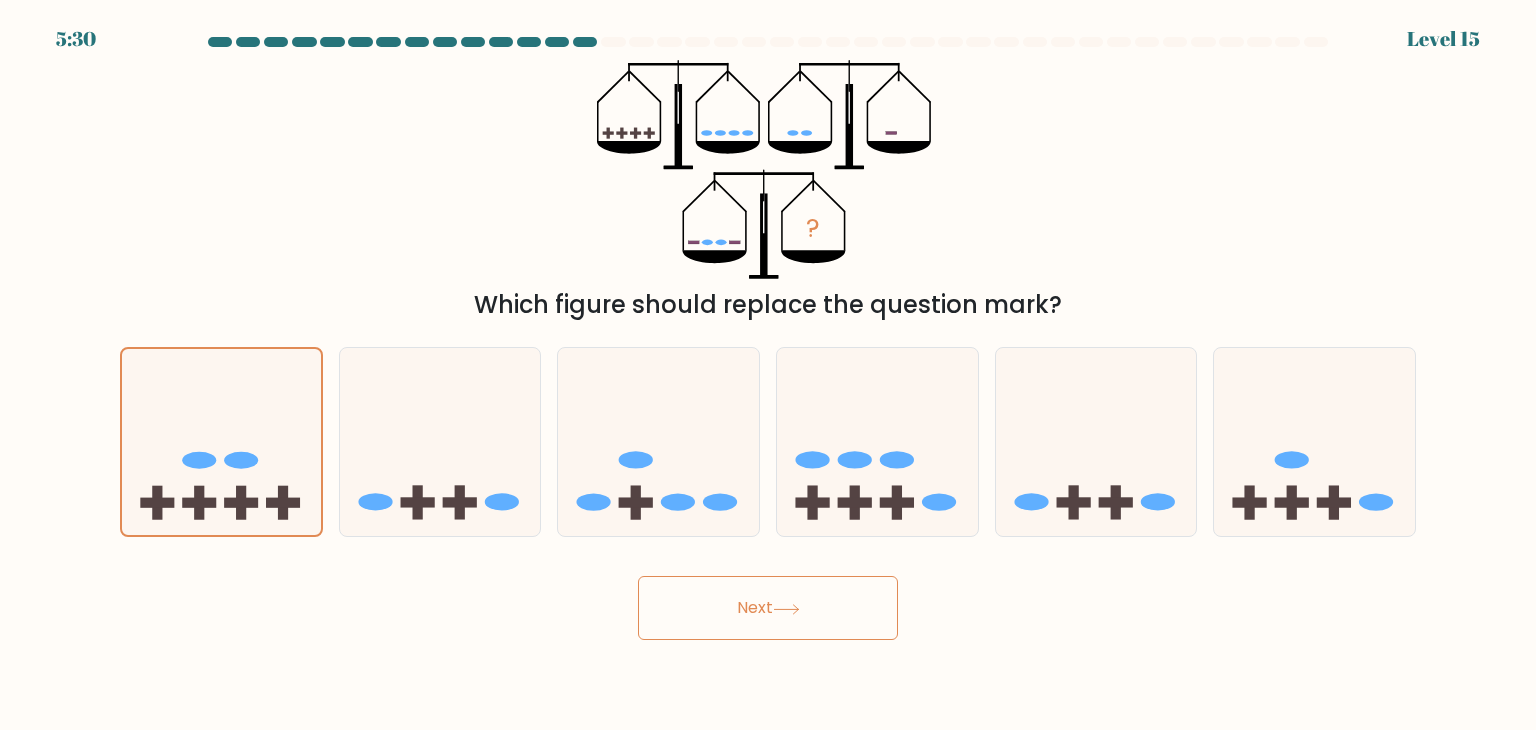 click on "Next" at bounding box center (768, 608) 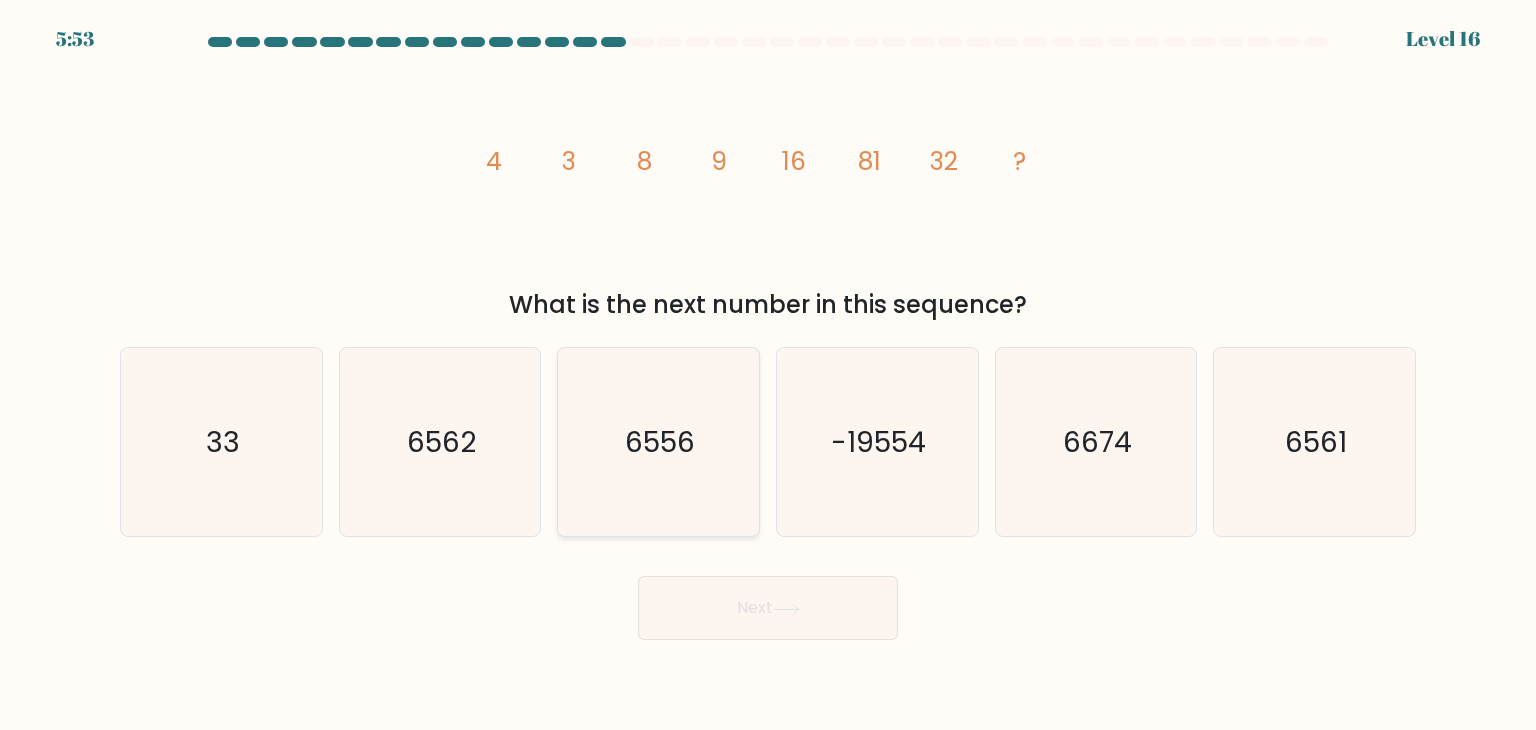 click on "6556" 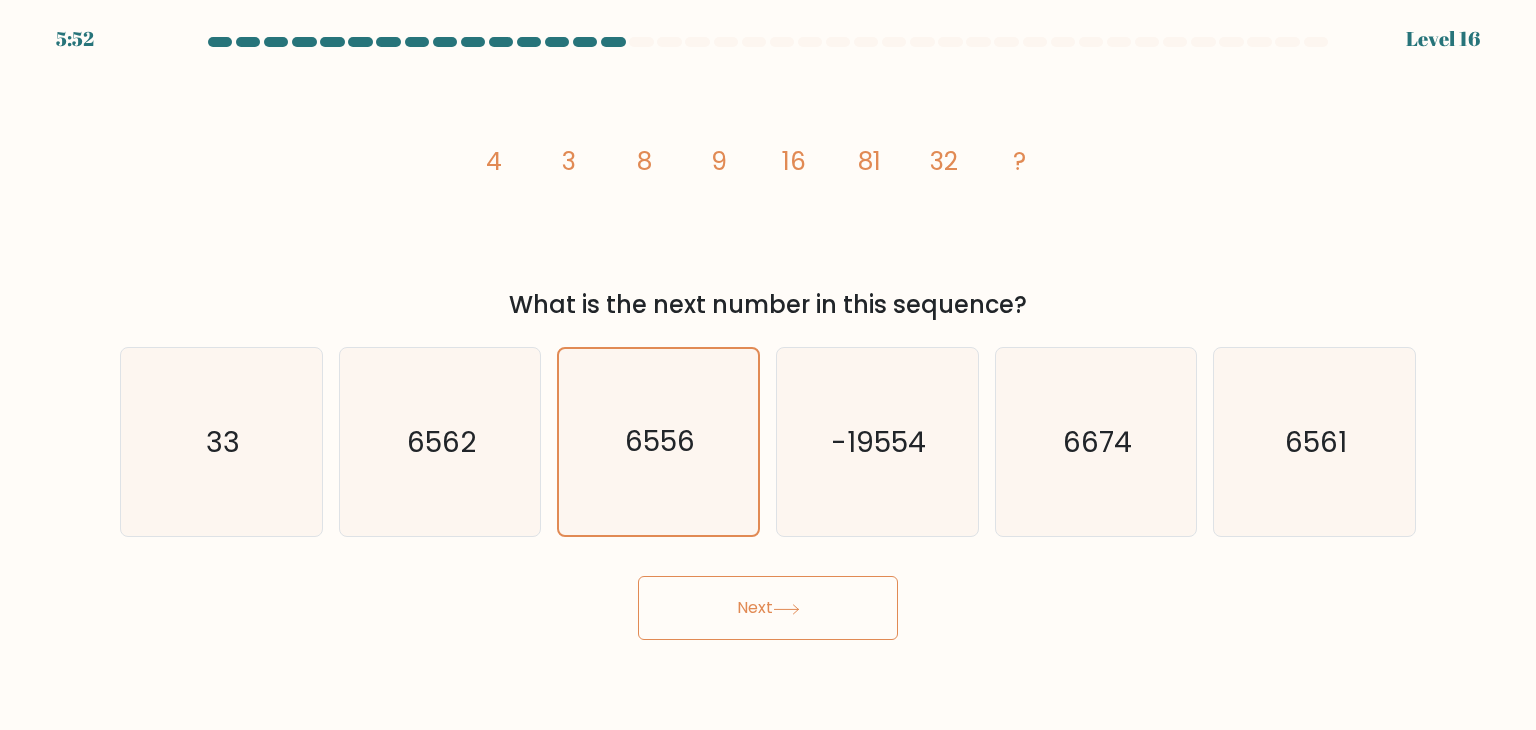 click on "Next" at bounding box center [768, 608] 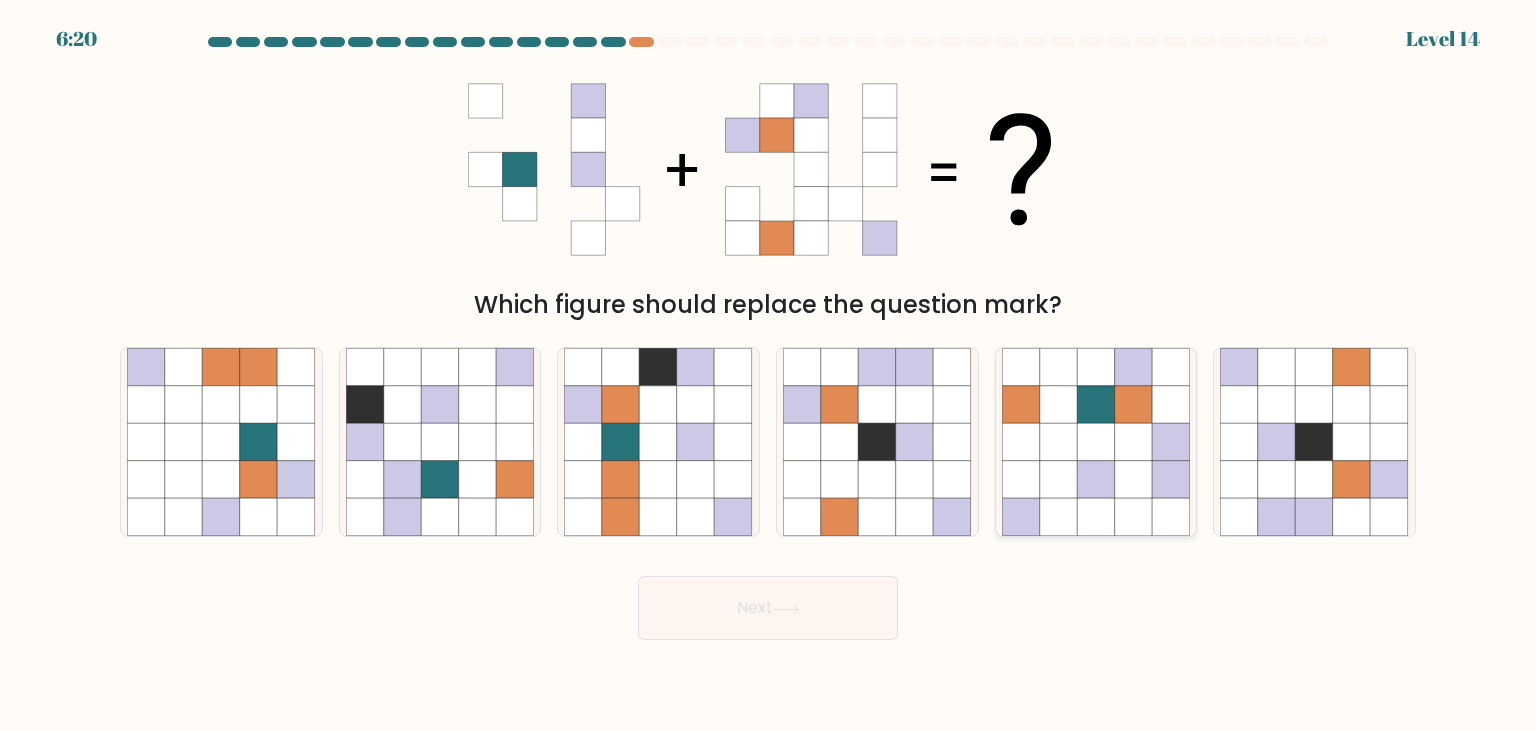 click 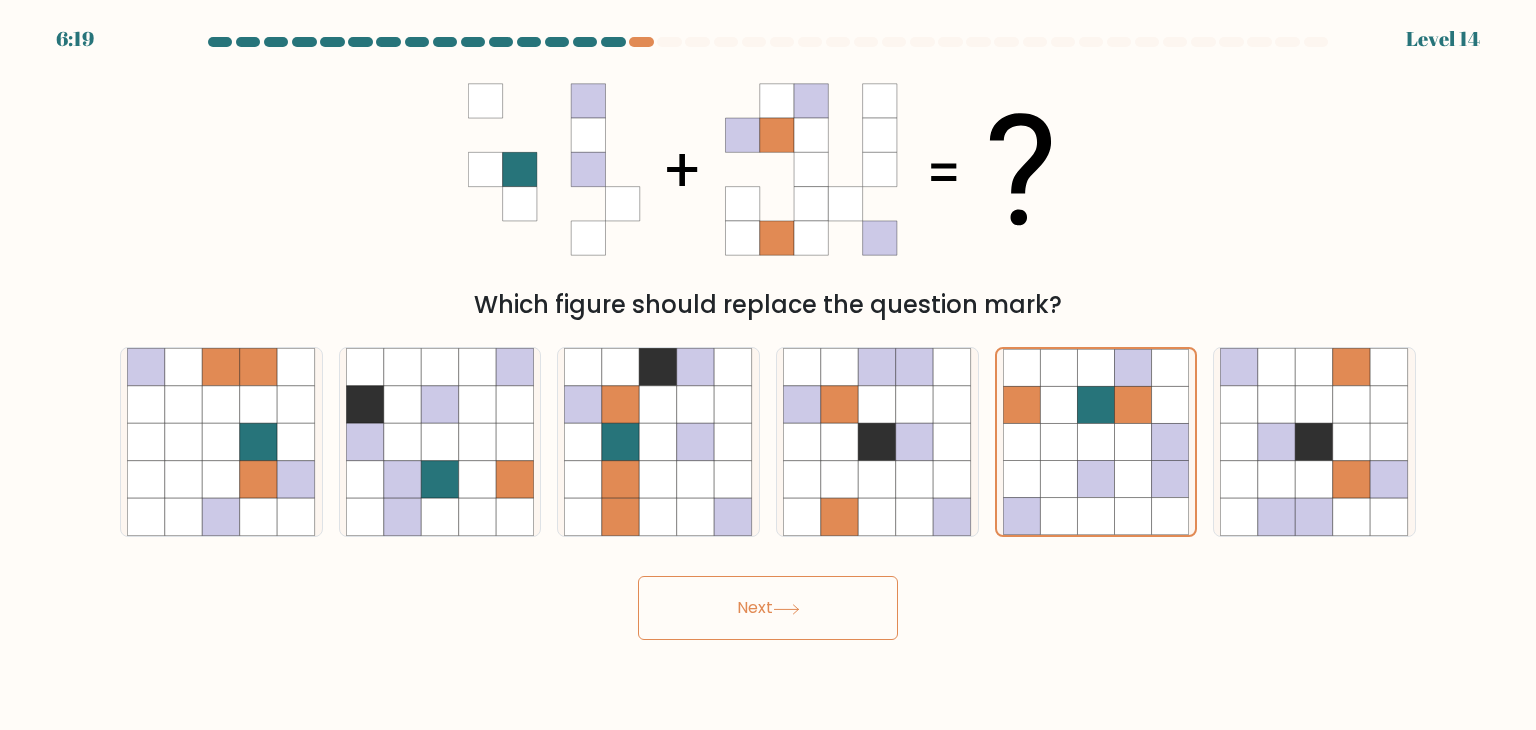 click on "Next" at bounding box center [768, 608] 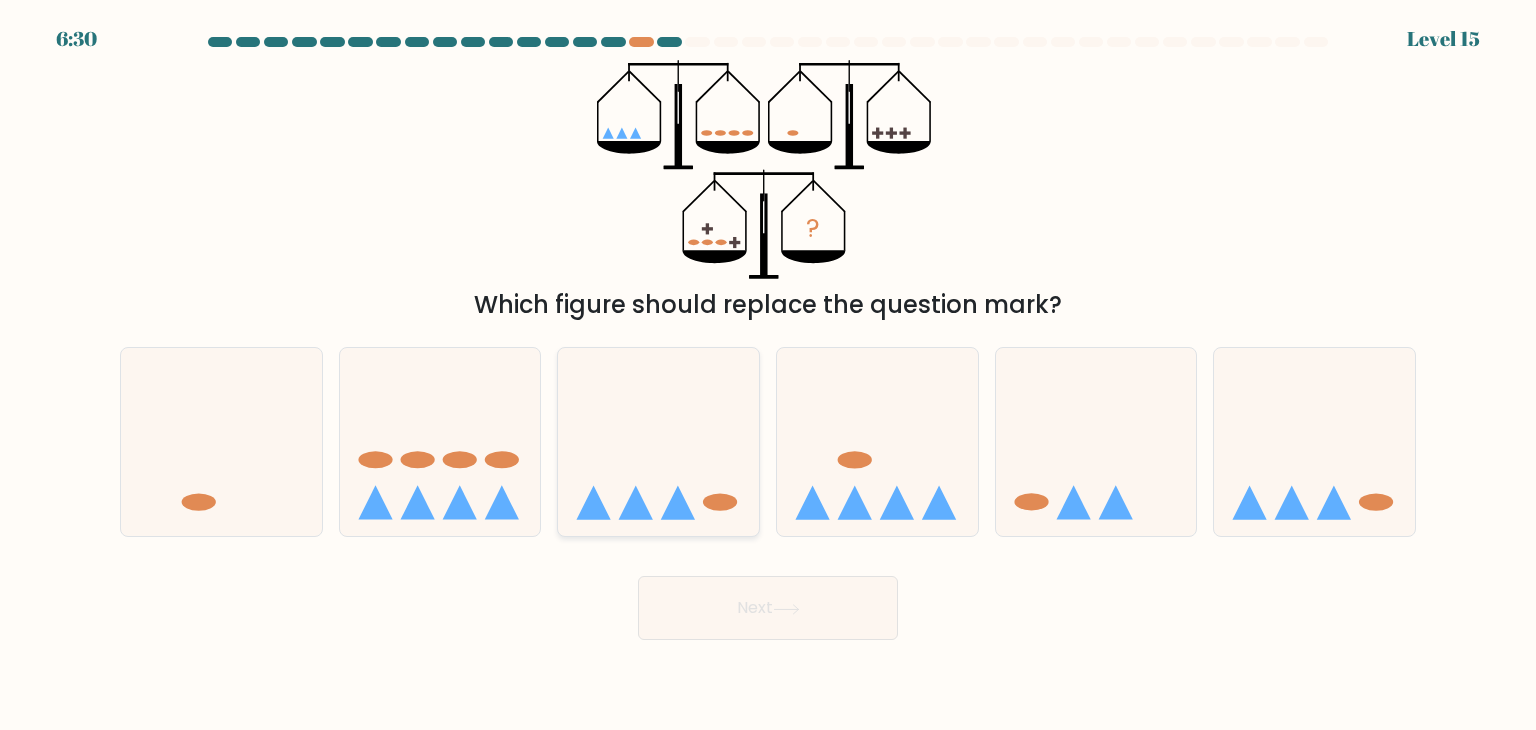 click 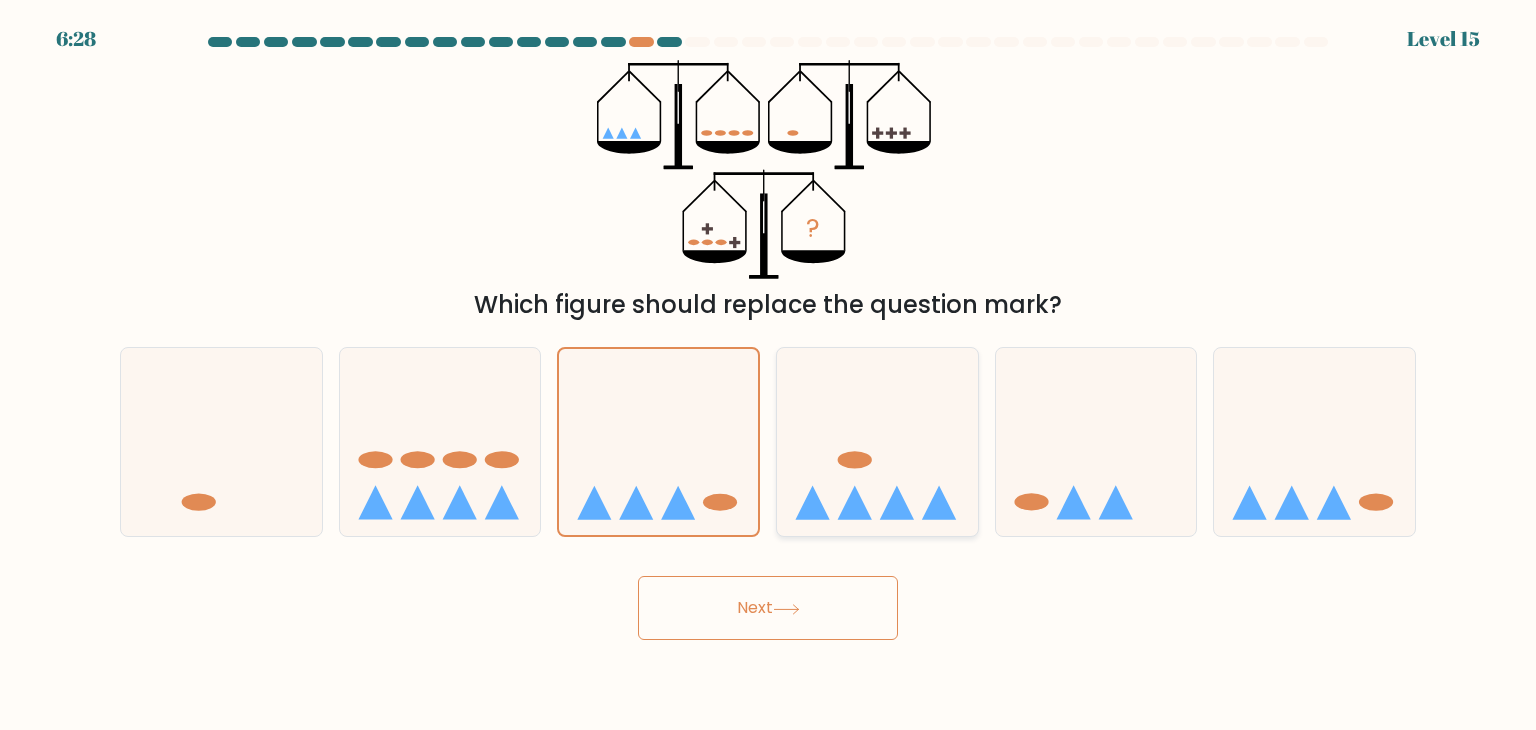 click 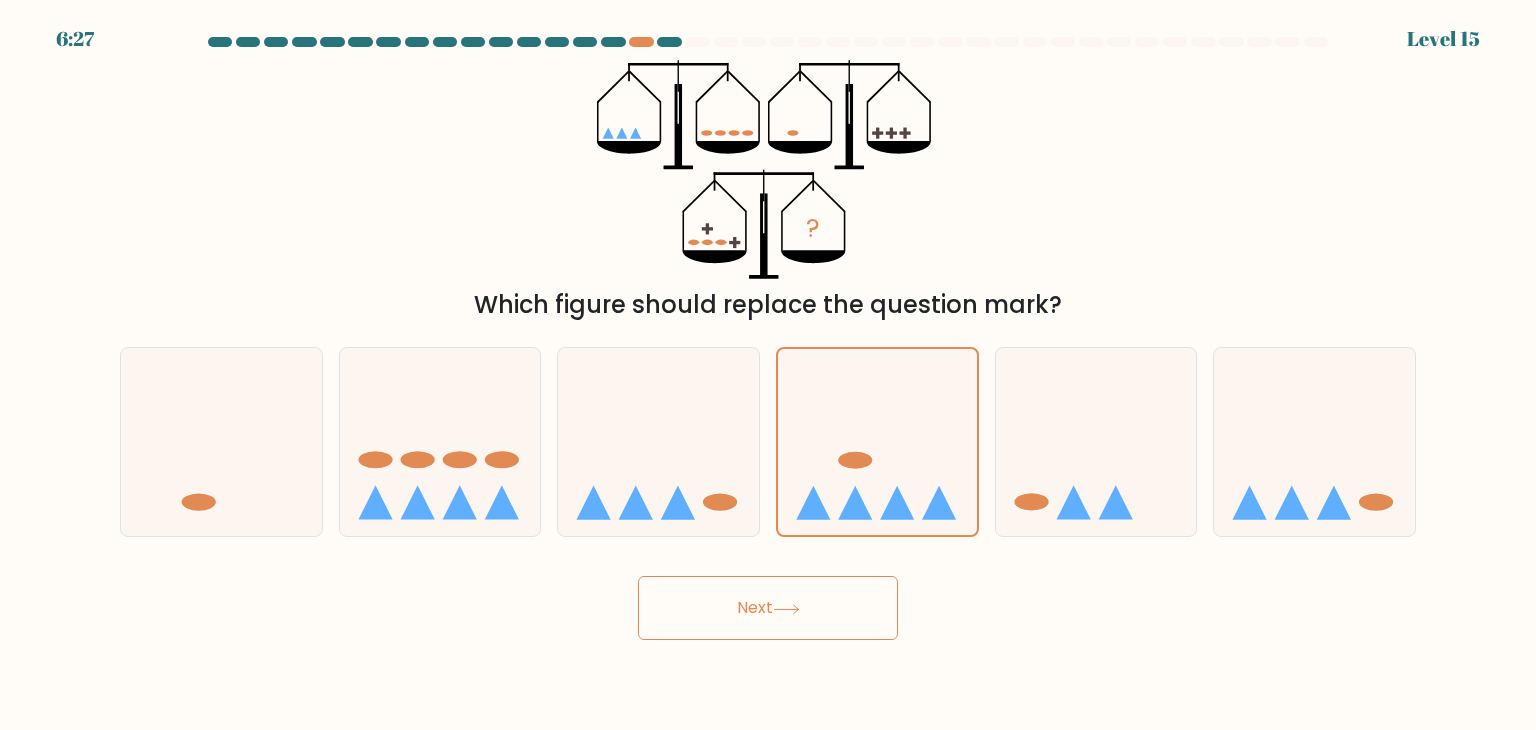 click on "Next" at bounding box center [768, 608] 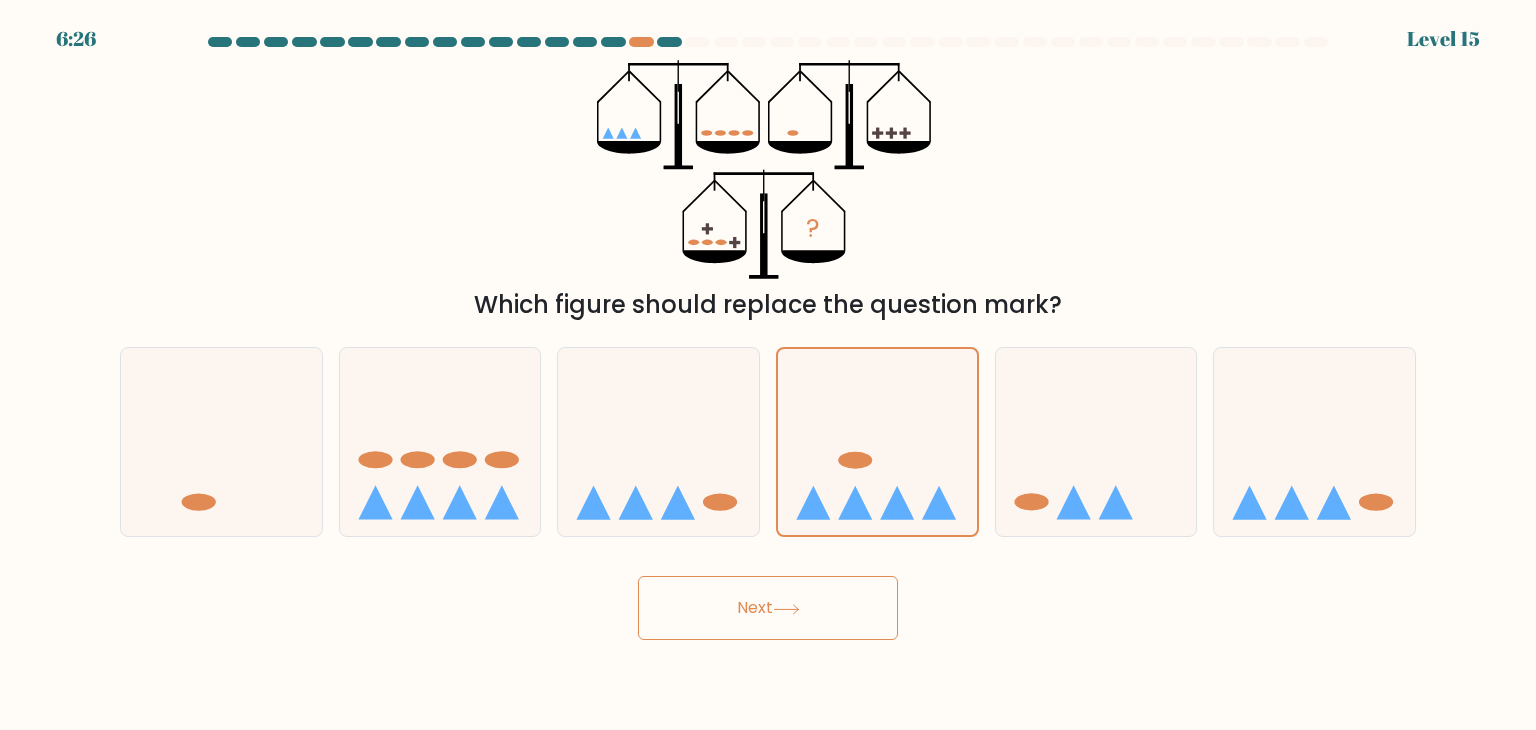 click on "Next" at bounding box center [768, 608] 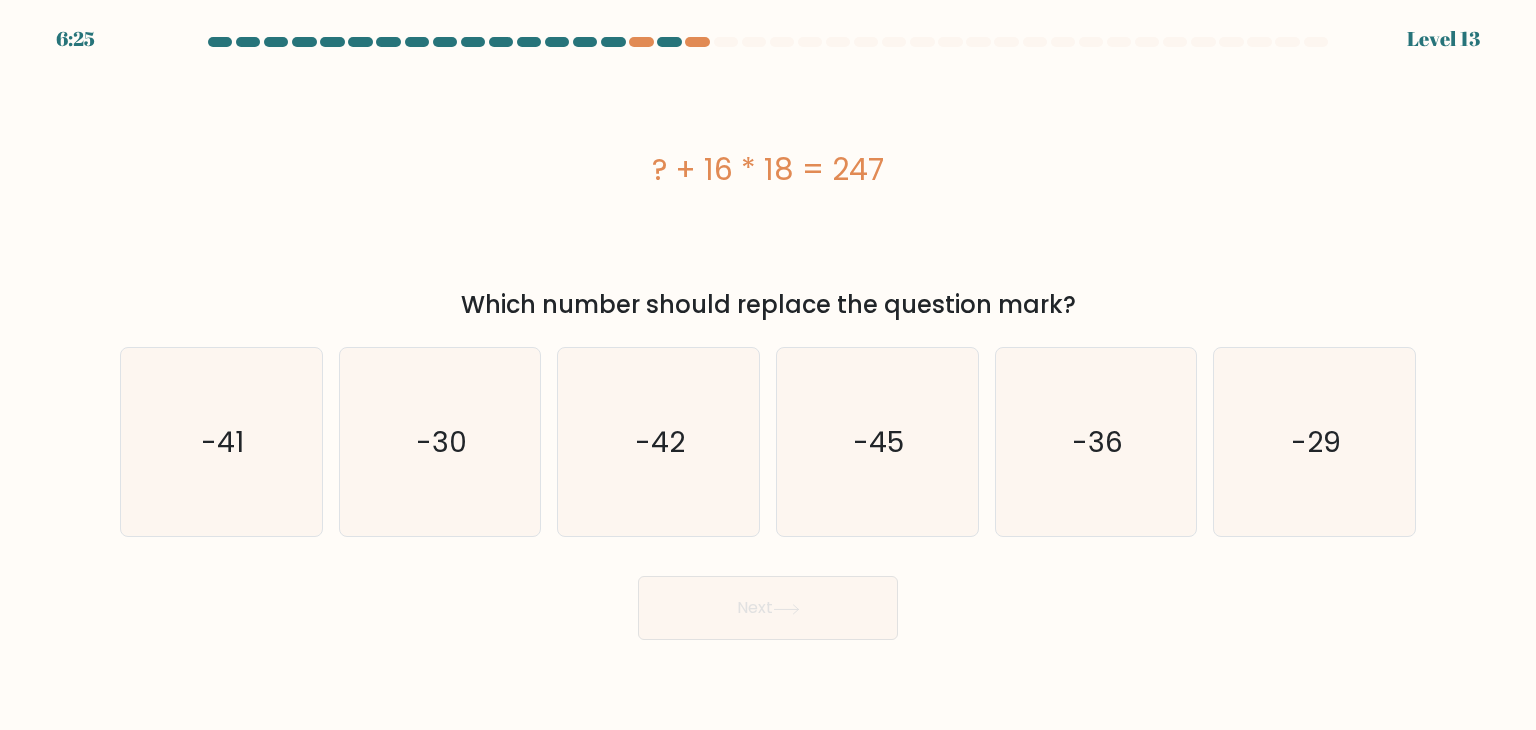 click on "Next" at bounding box center (768, 608) 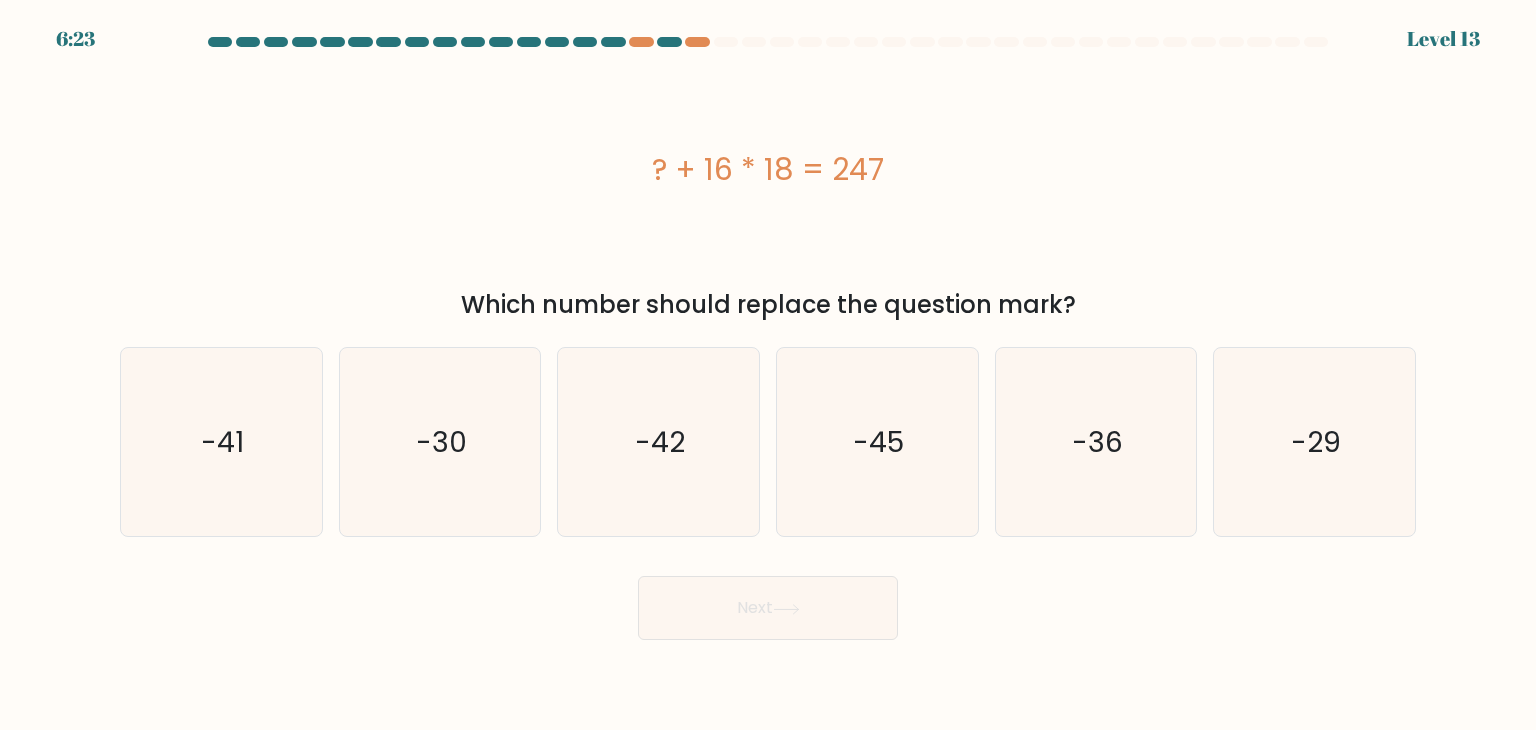 drag, startPoint x: 652, startPoint y: 169, endPoint x: 947, endPoint y: 165, distance: 295.02713 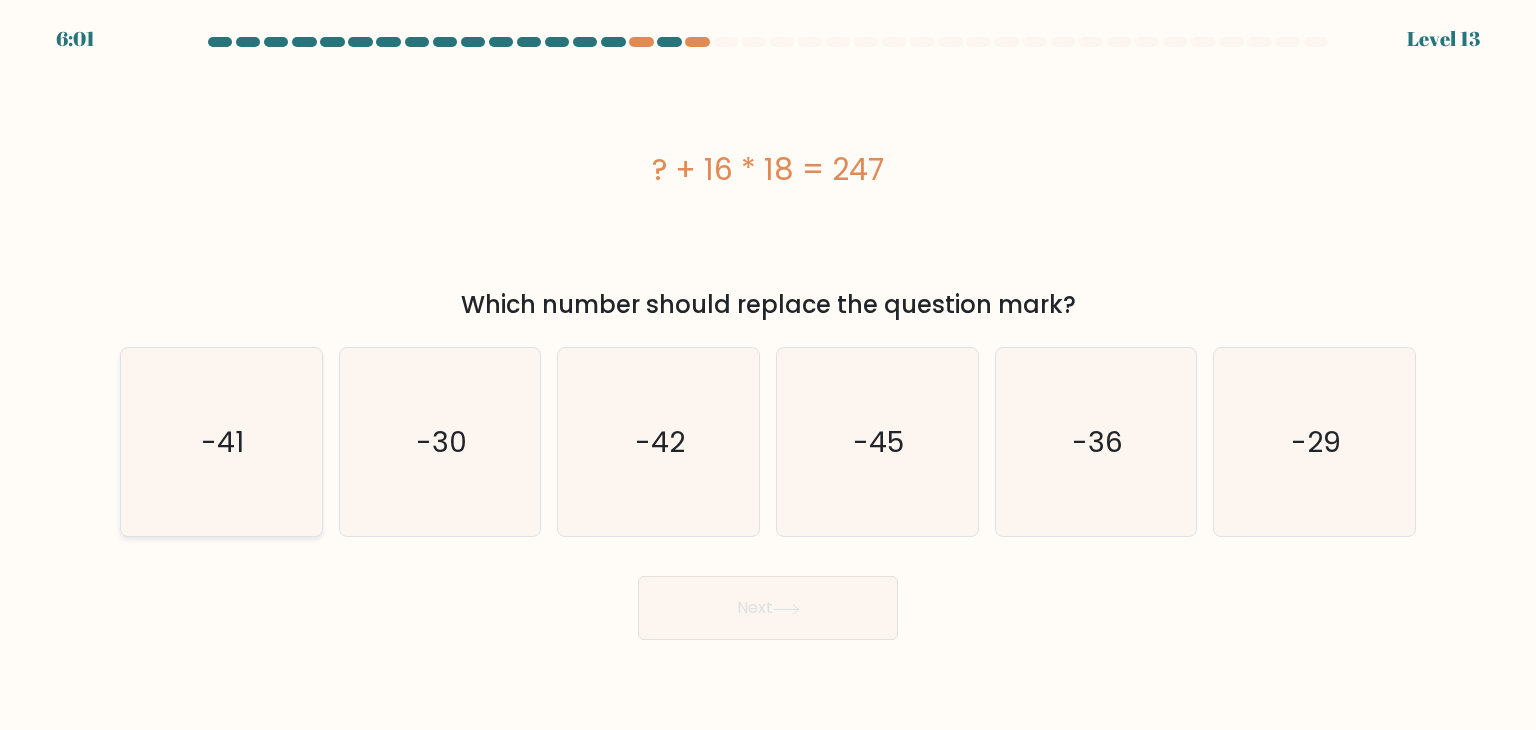 click on "-41" 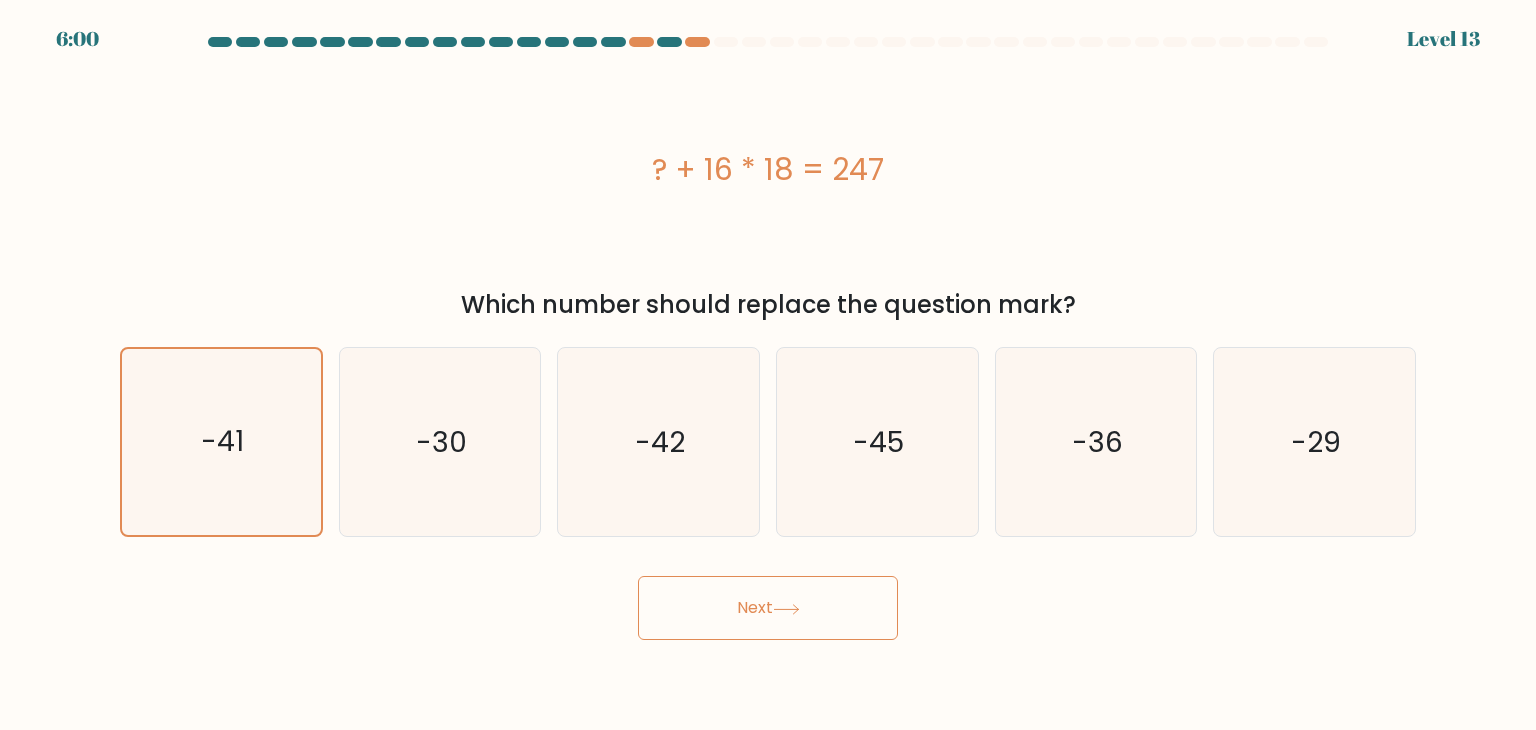 click on "Next" at bounding box center (768, 608) 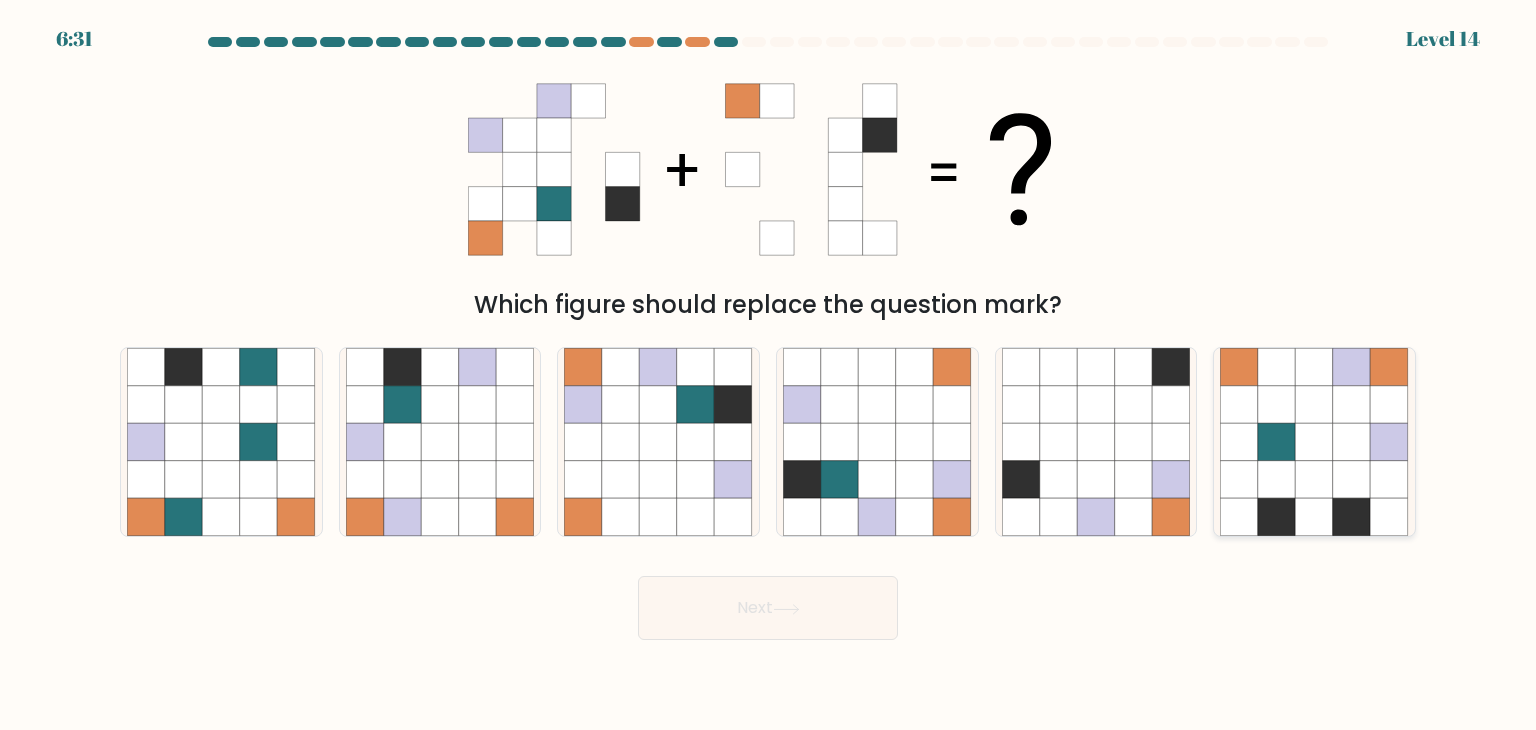 click 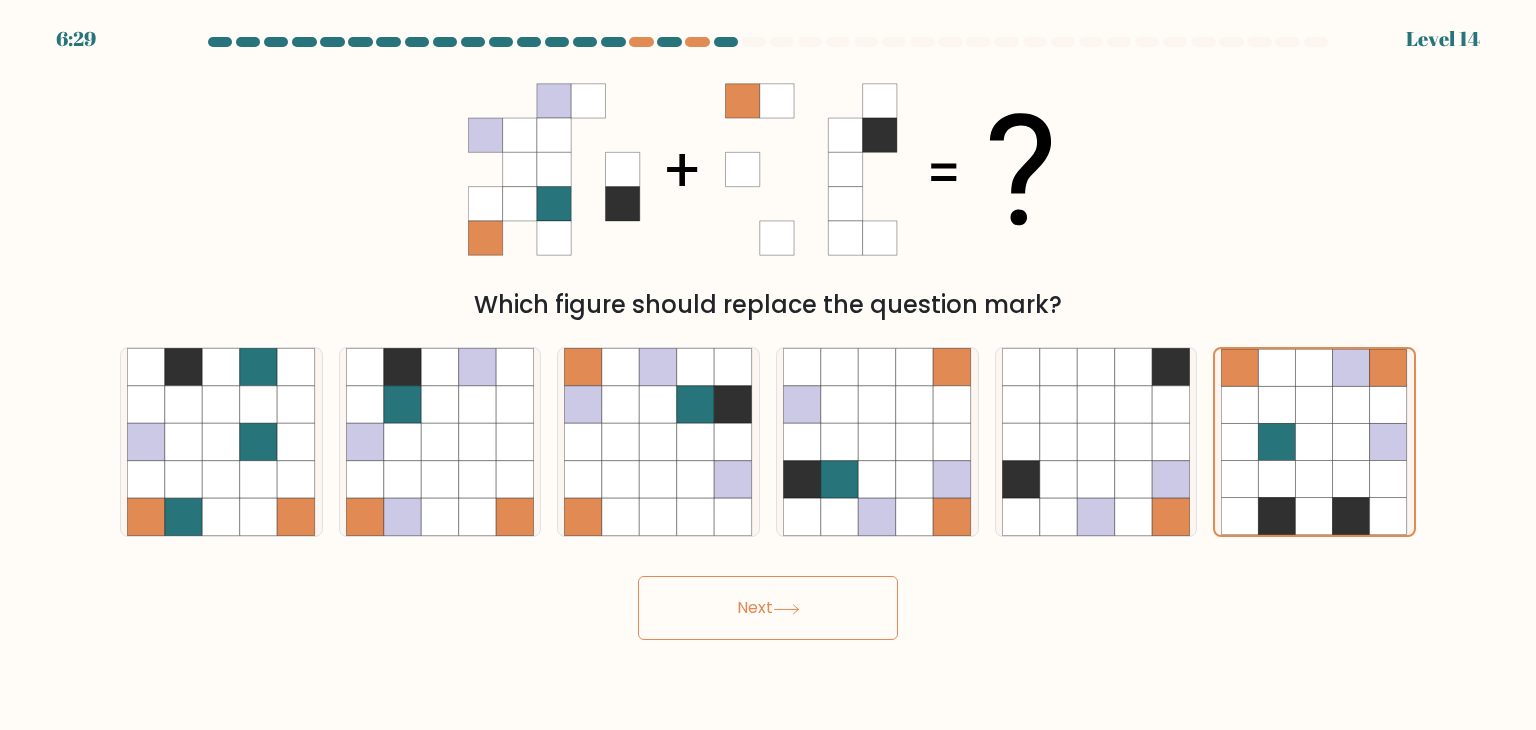 click on "Next" at bounding box center [768, 608] 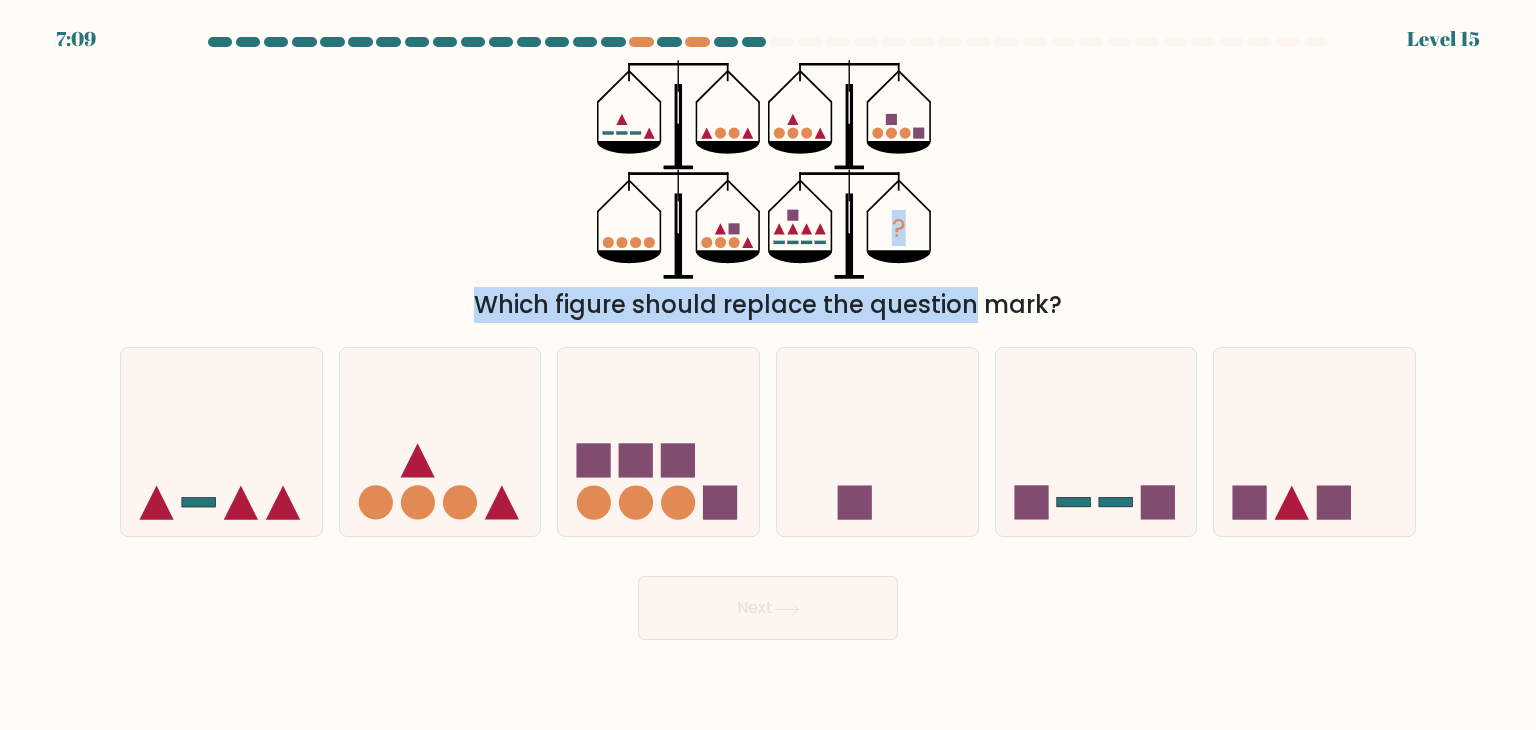 drag, startPoint x: 609, startPoint y: 97, endPoint x: 809, endPoint y: 289, distance: 277.24356 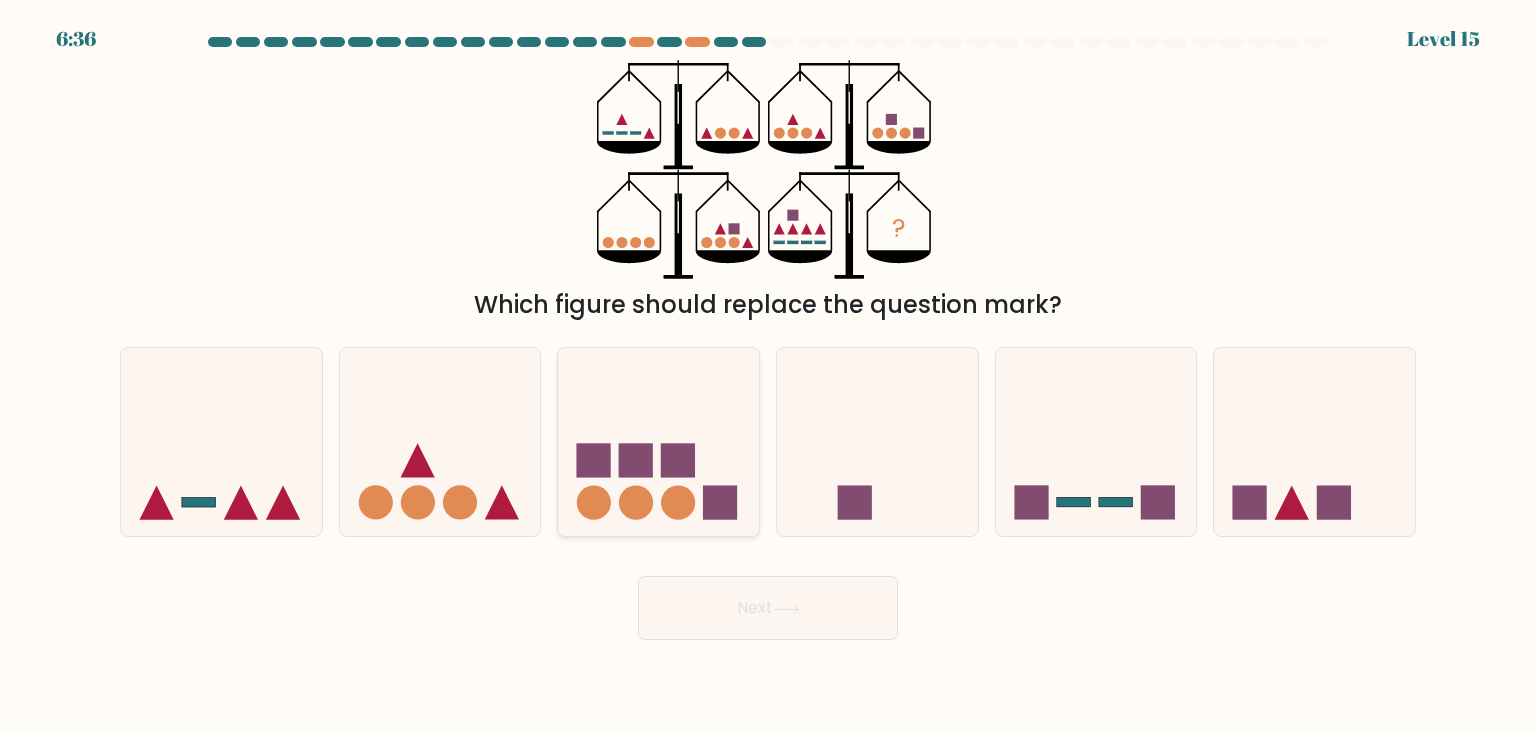 click 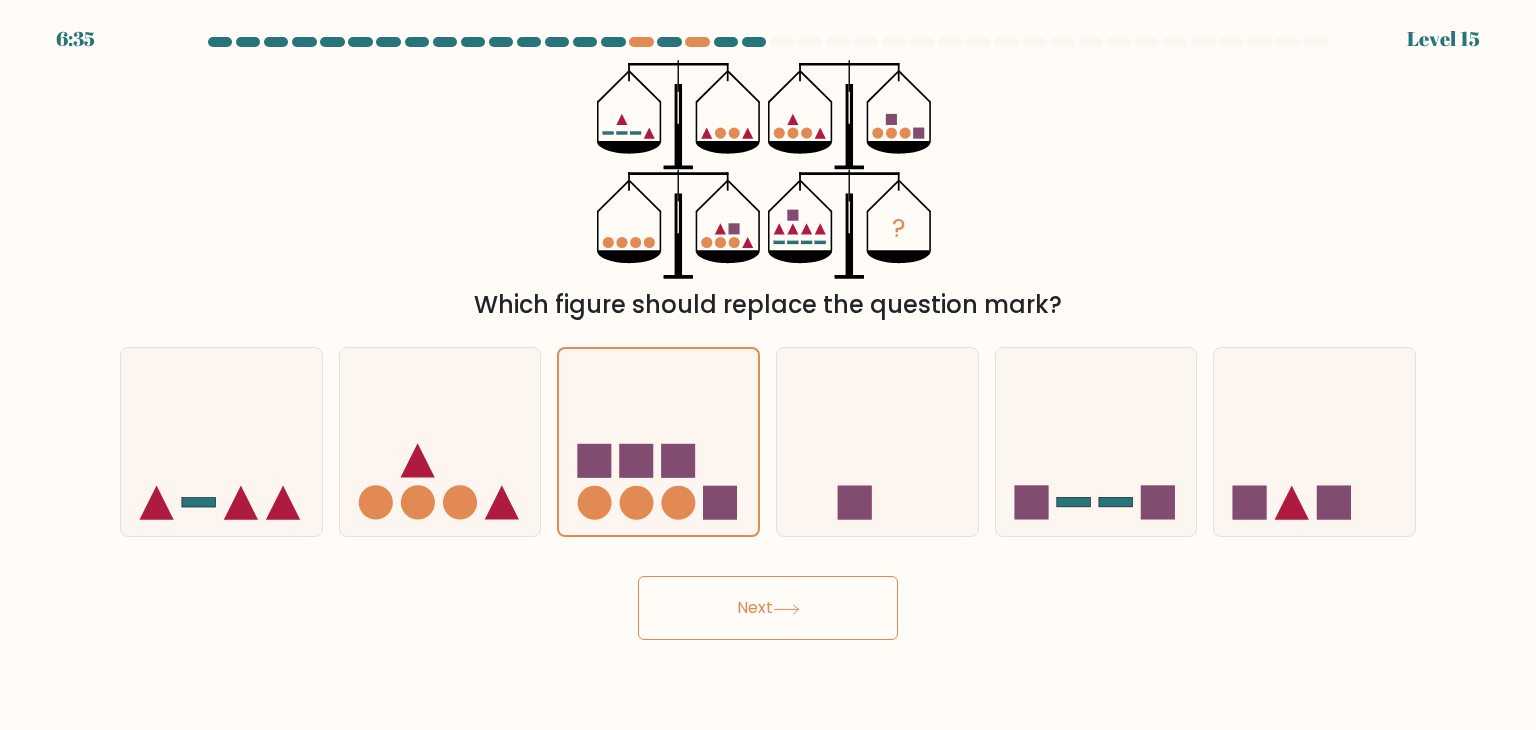 click on "Next" at bounding box center (768, 608) 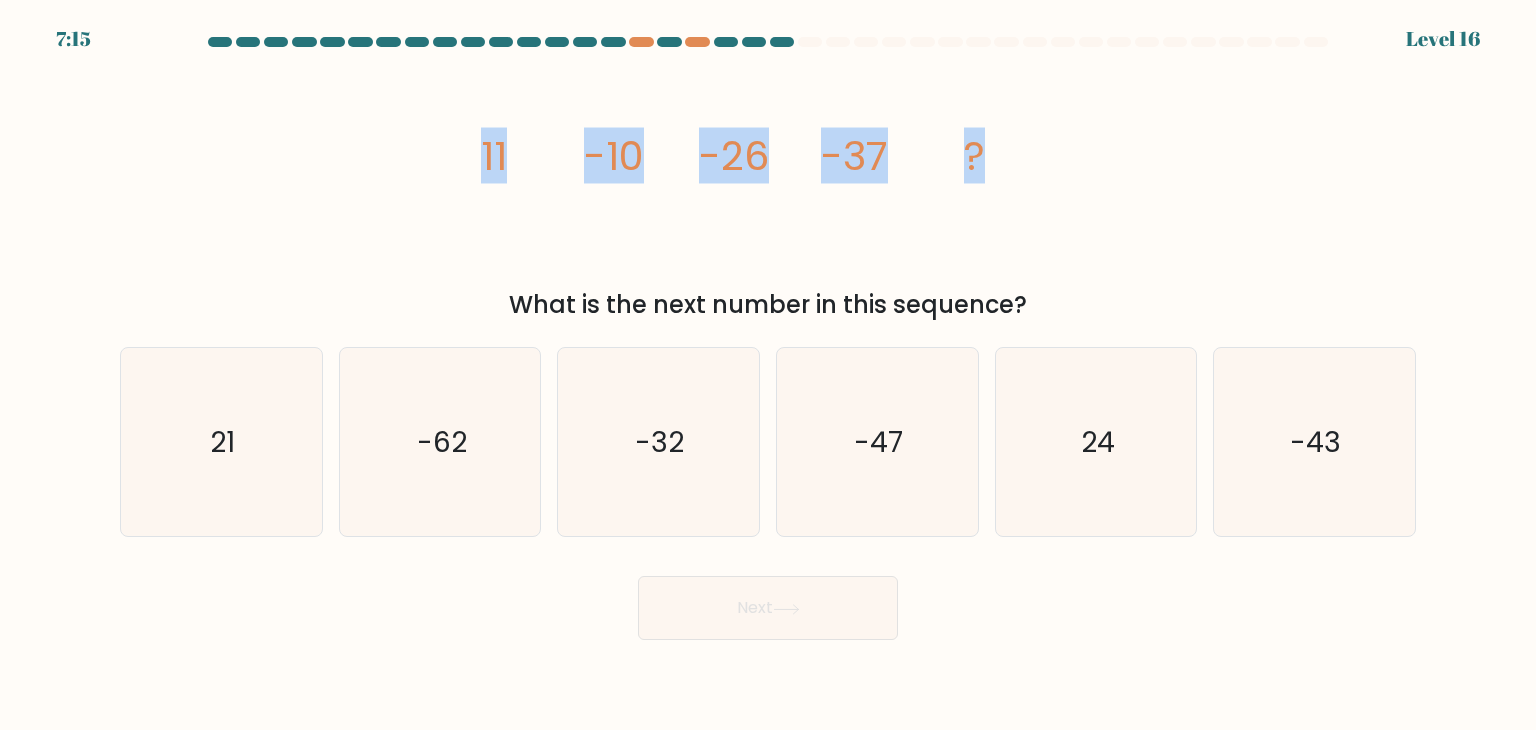 drag, startPoint x: 480, startPoint y: 157, endPoint x: 1061, endPoint y: 167, distance: 581.08606 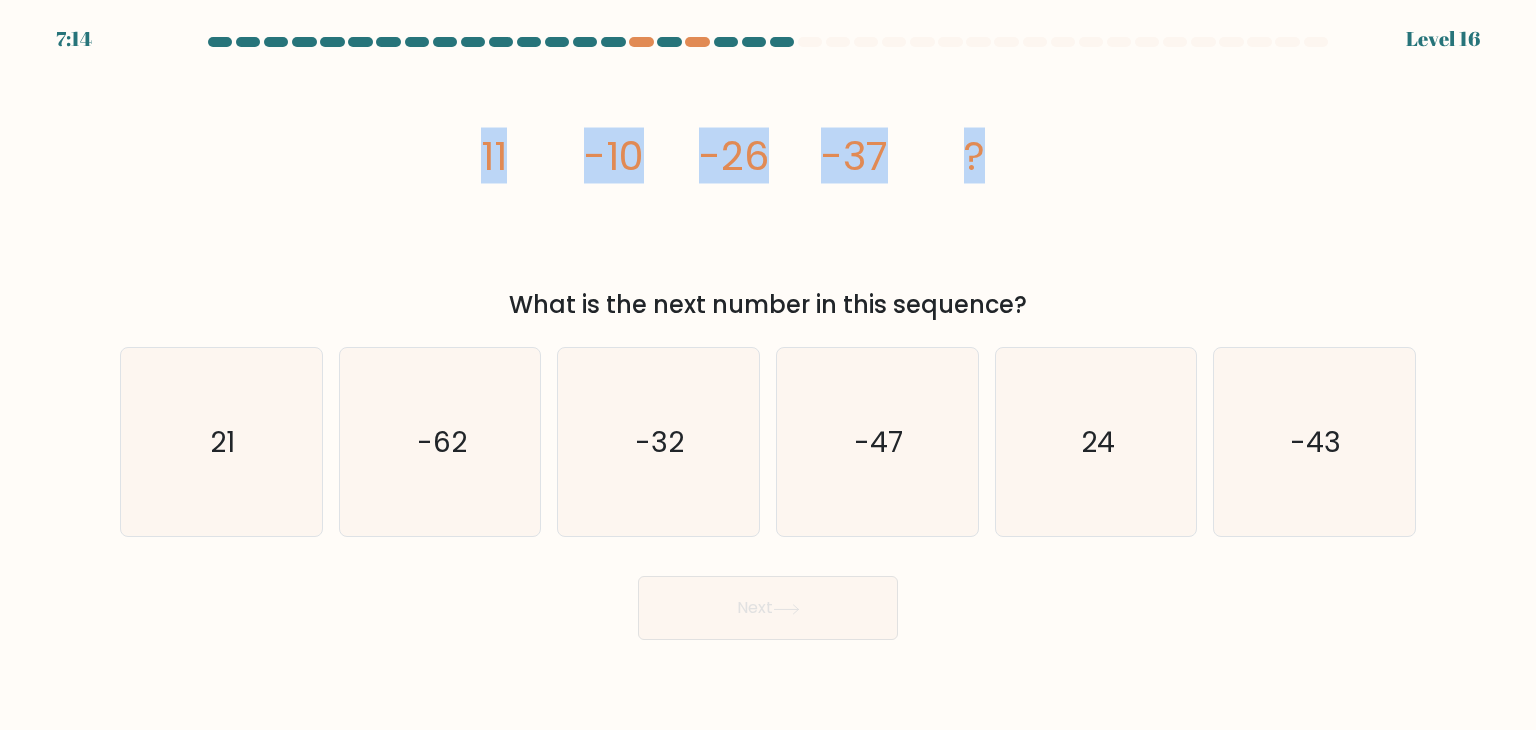 copy on "11
-10
-26
-37
?" 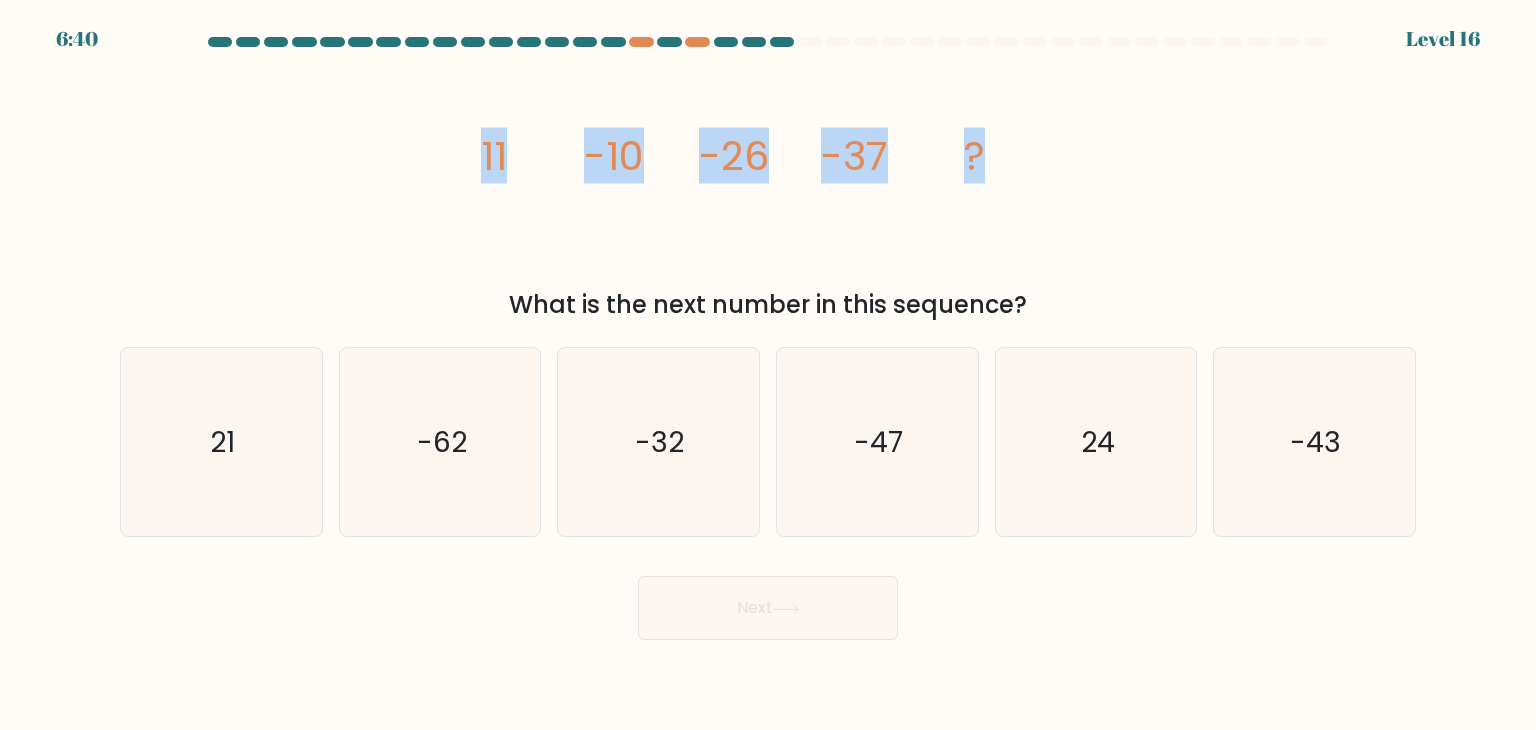 drag, startPoint x: 519, startPoint y: 307, endPoint x: 1083, endPoint y: 301, distance: 564.0319 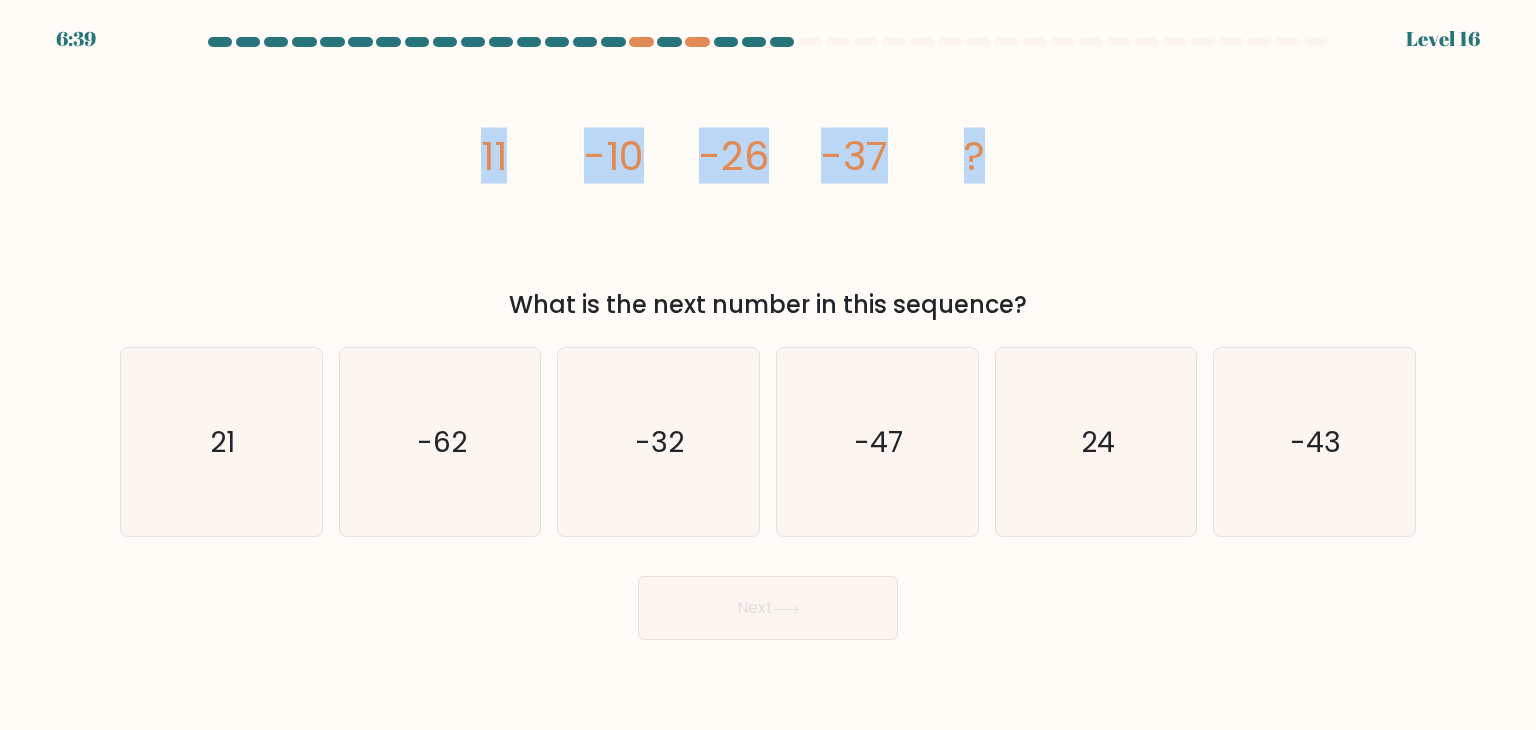 copy on "What is the next number in this sequence?" 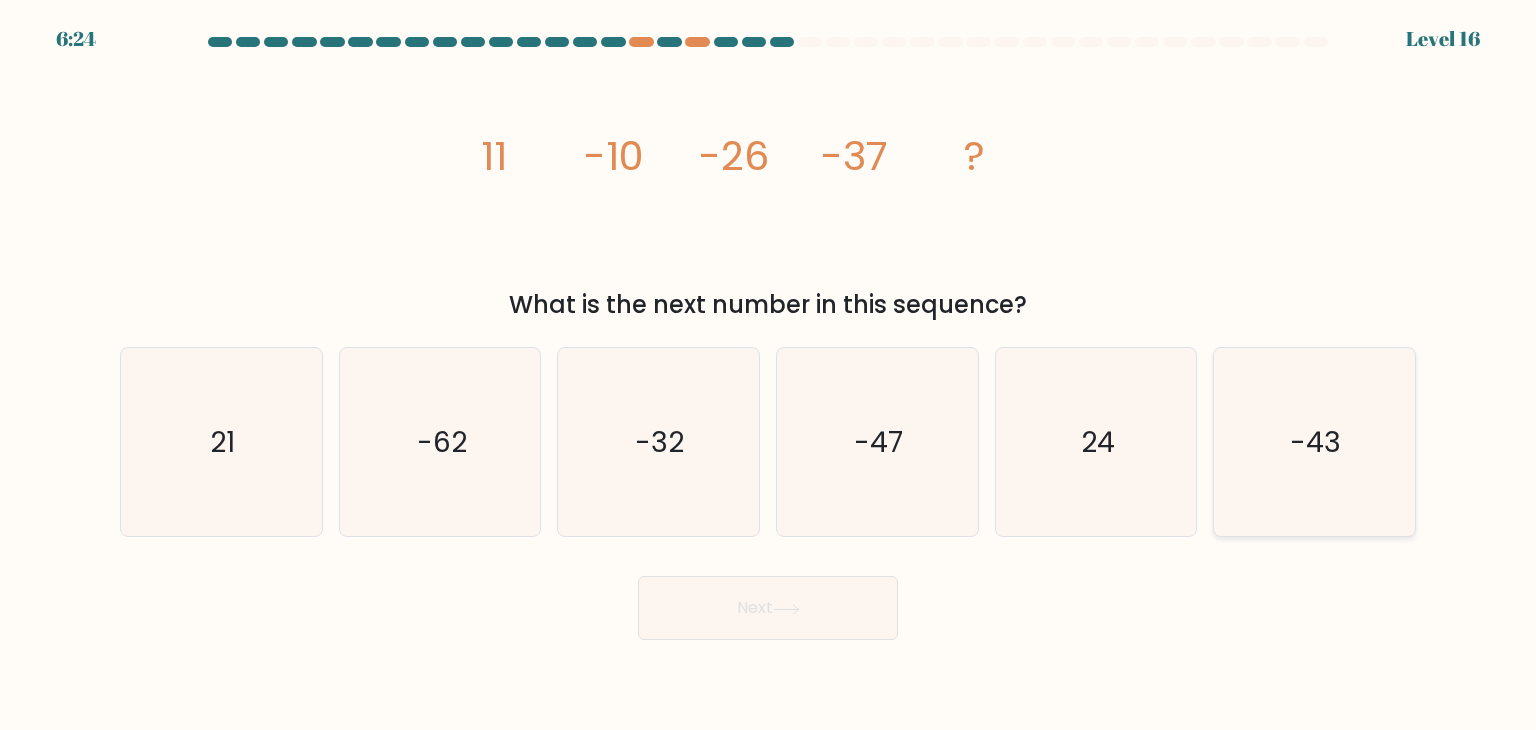 click on "-43" 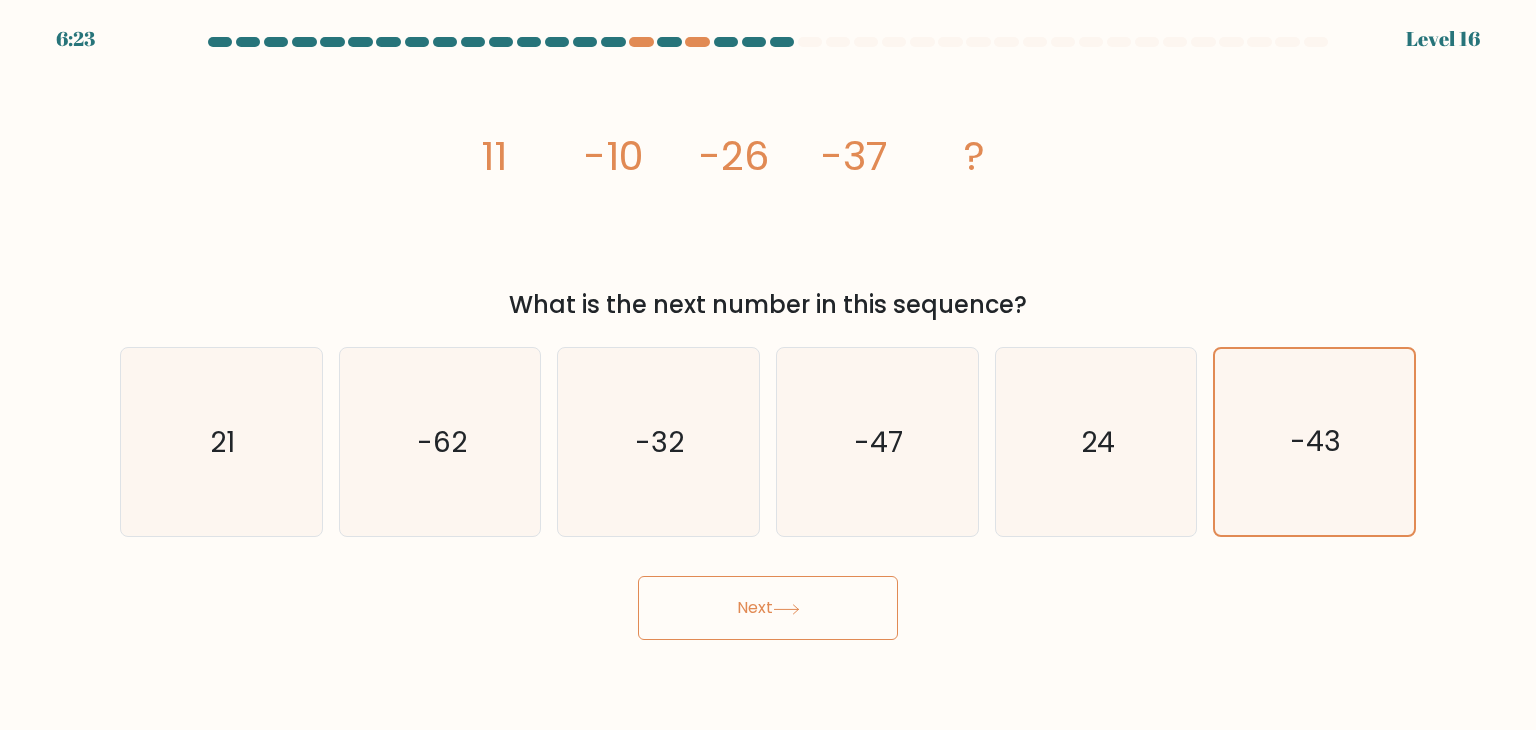 click on "Next" at bounding box center (768, 608) 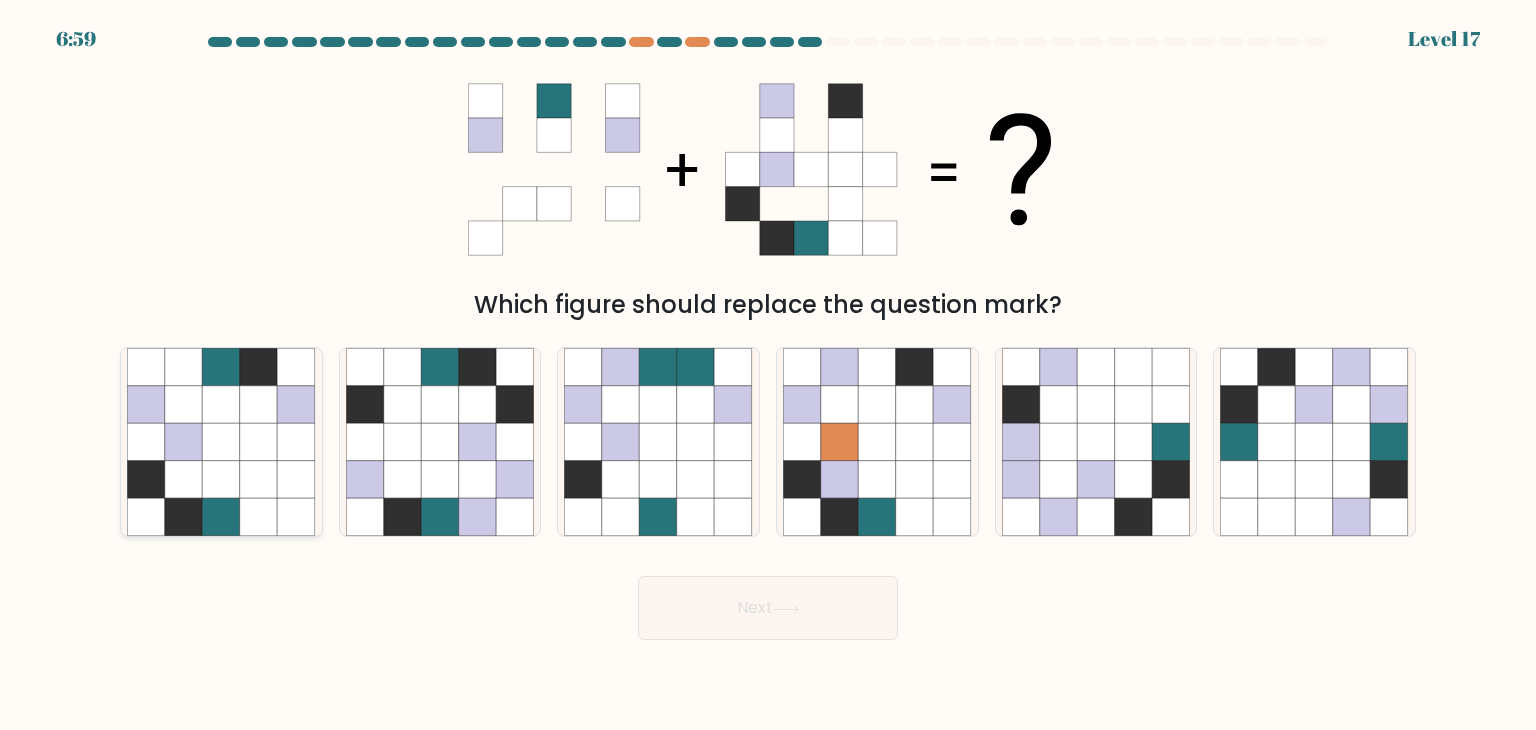 click 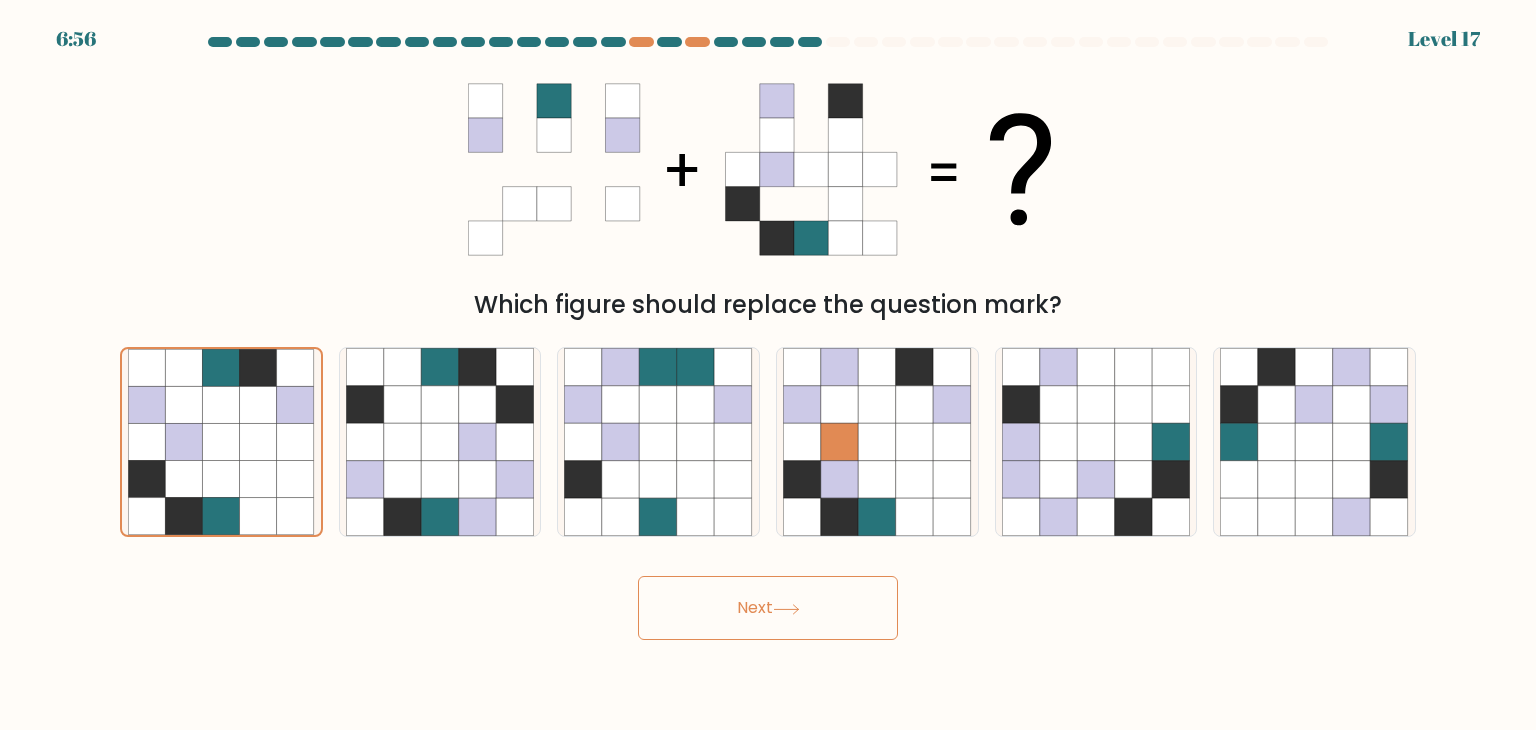 click on "Next" at bounding box center (768, 608) 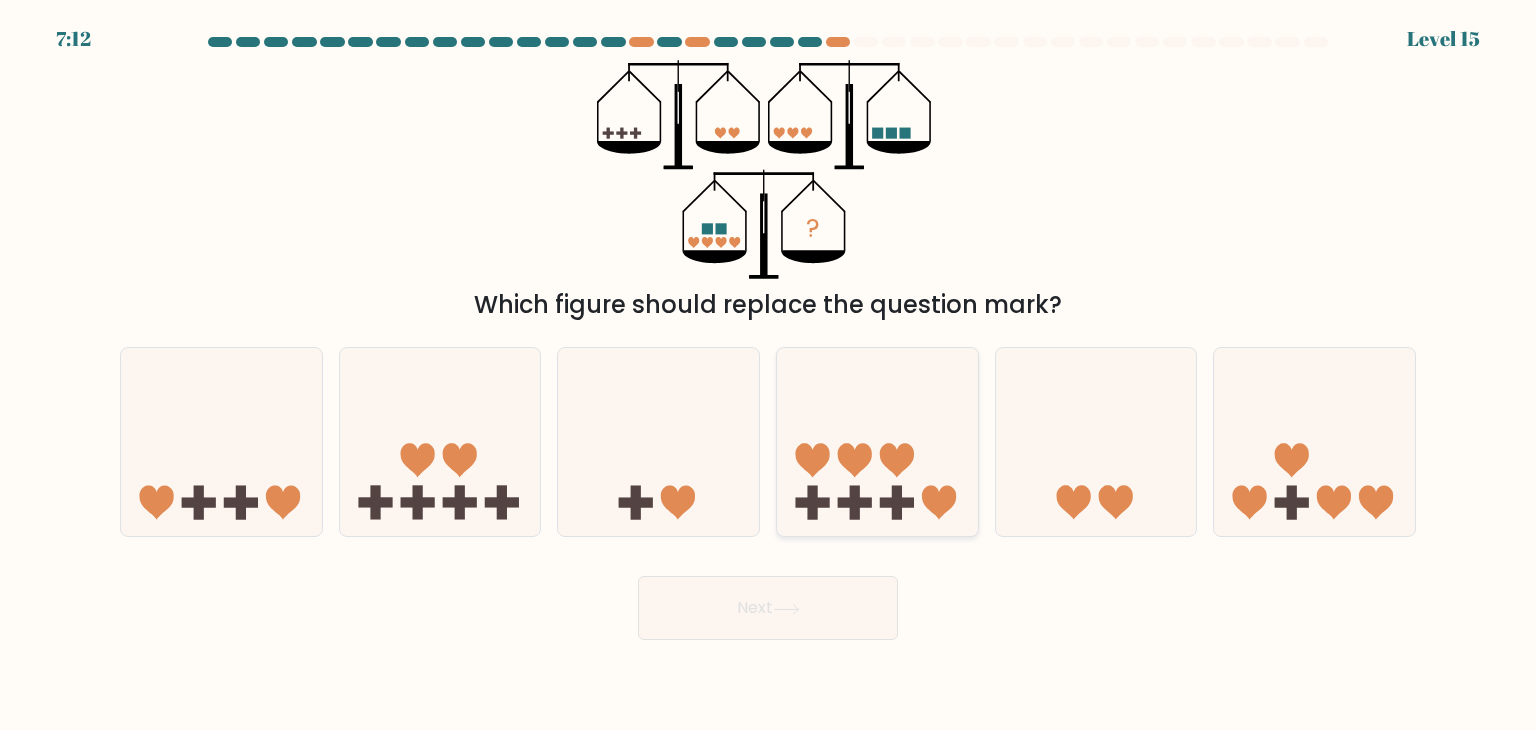 click 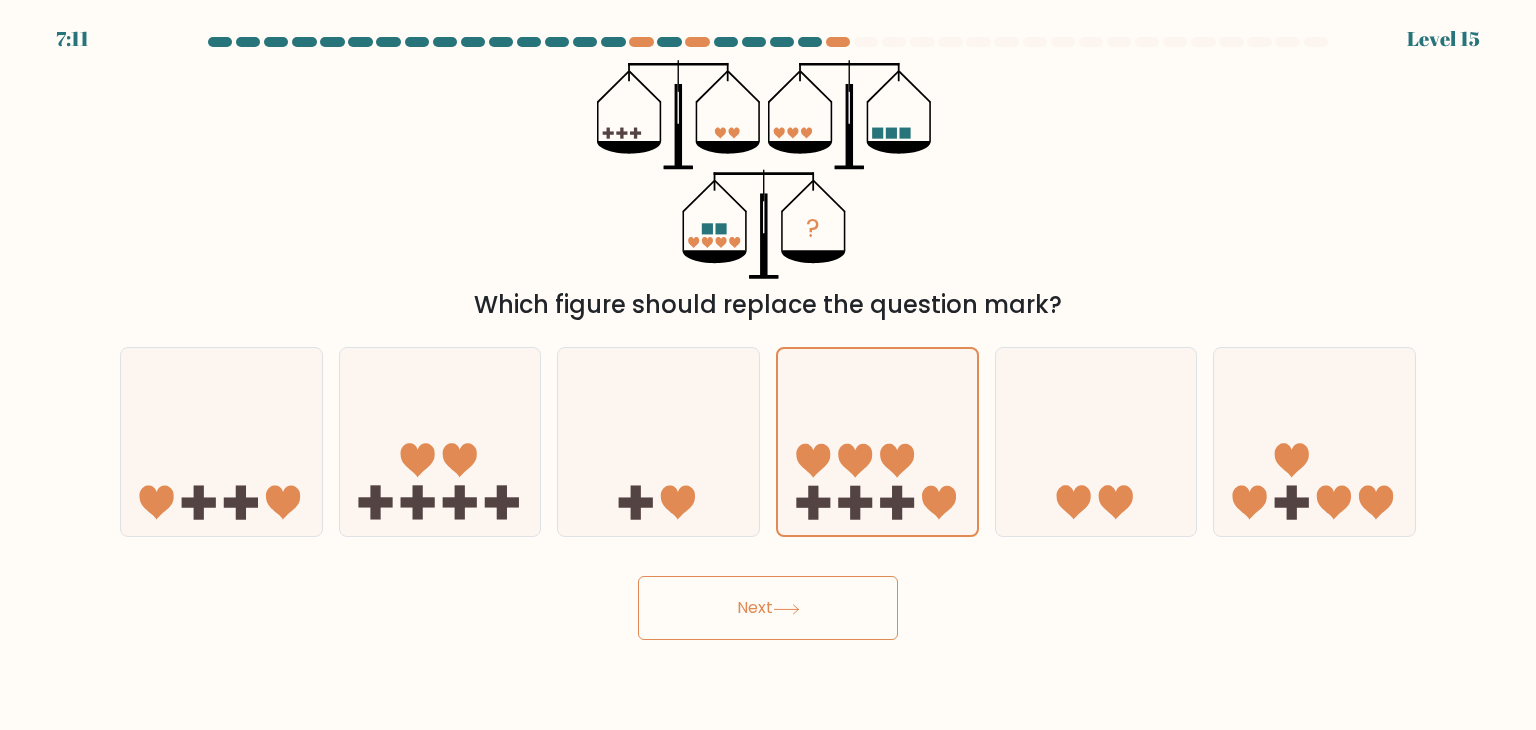 click on "Next" at bounding box center [768, 608] 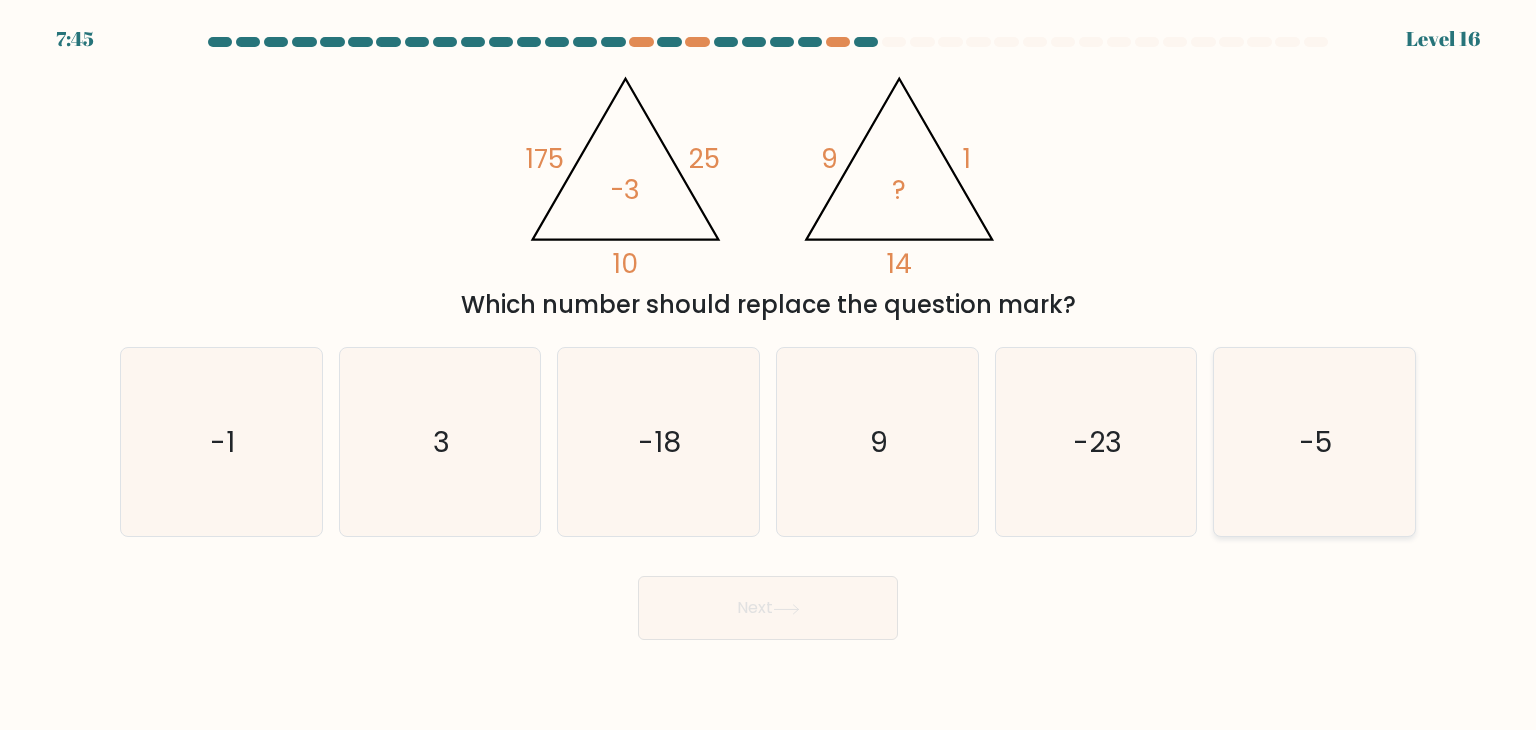 click on "-5" 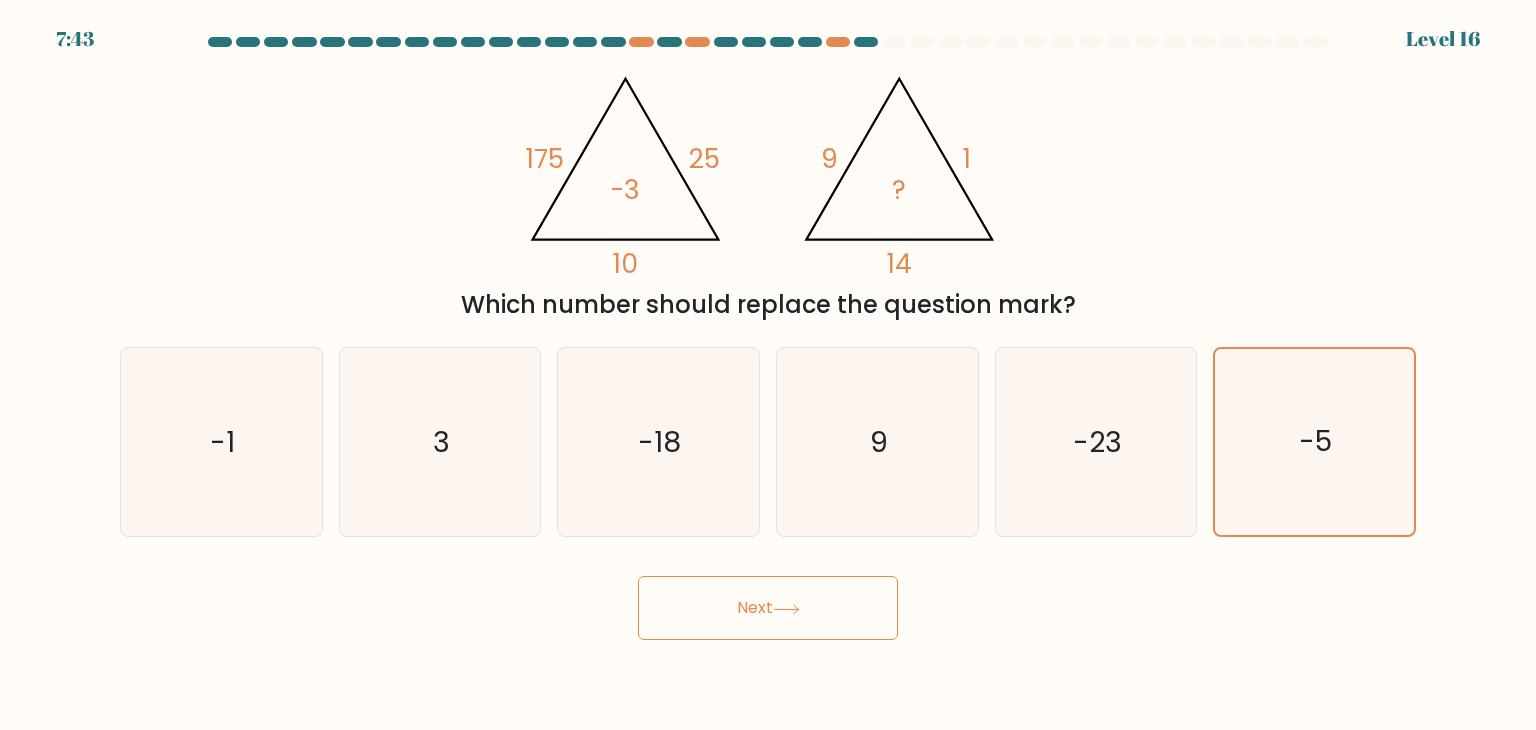 click on "Next" at bounding box center (768, 608) 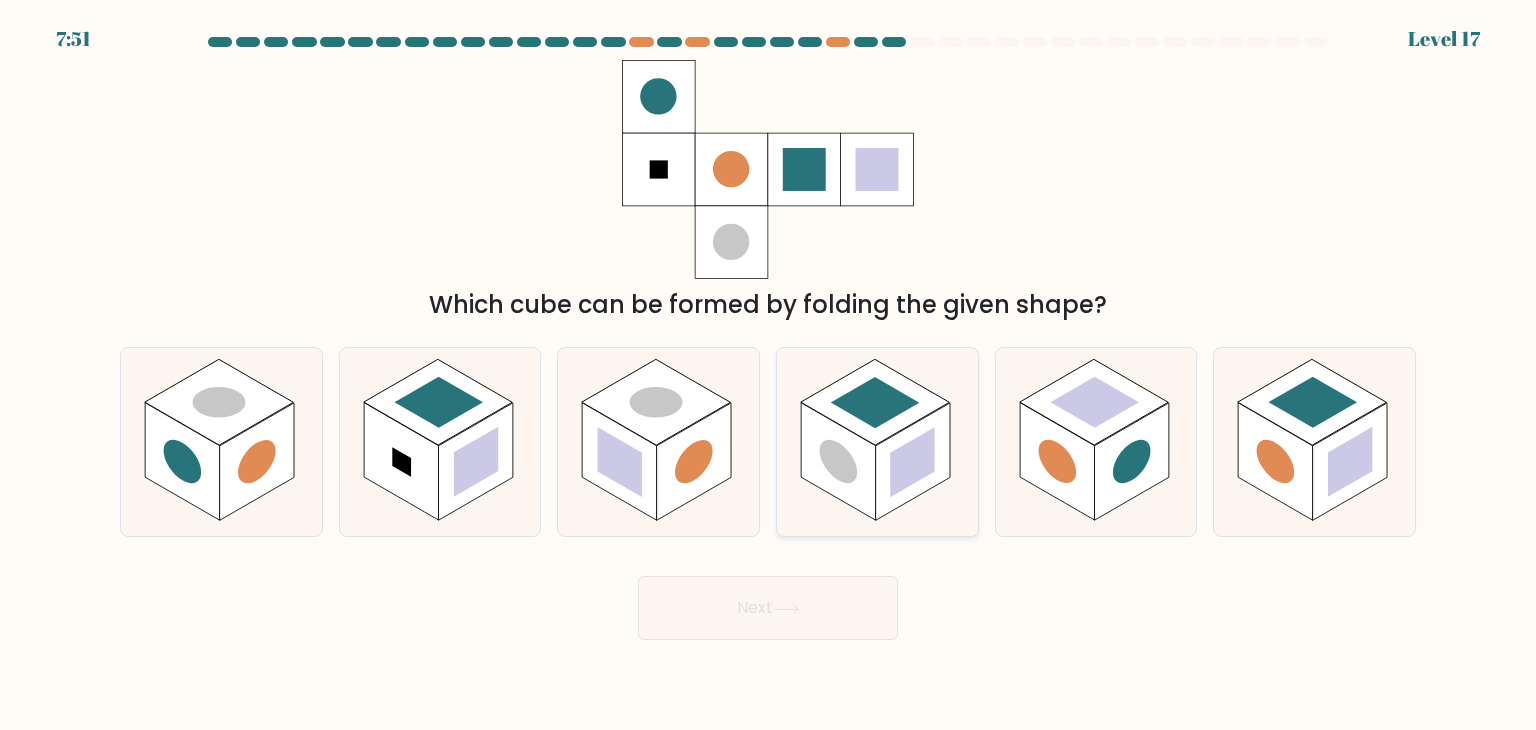 click 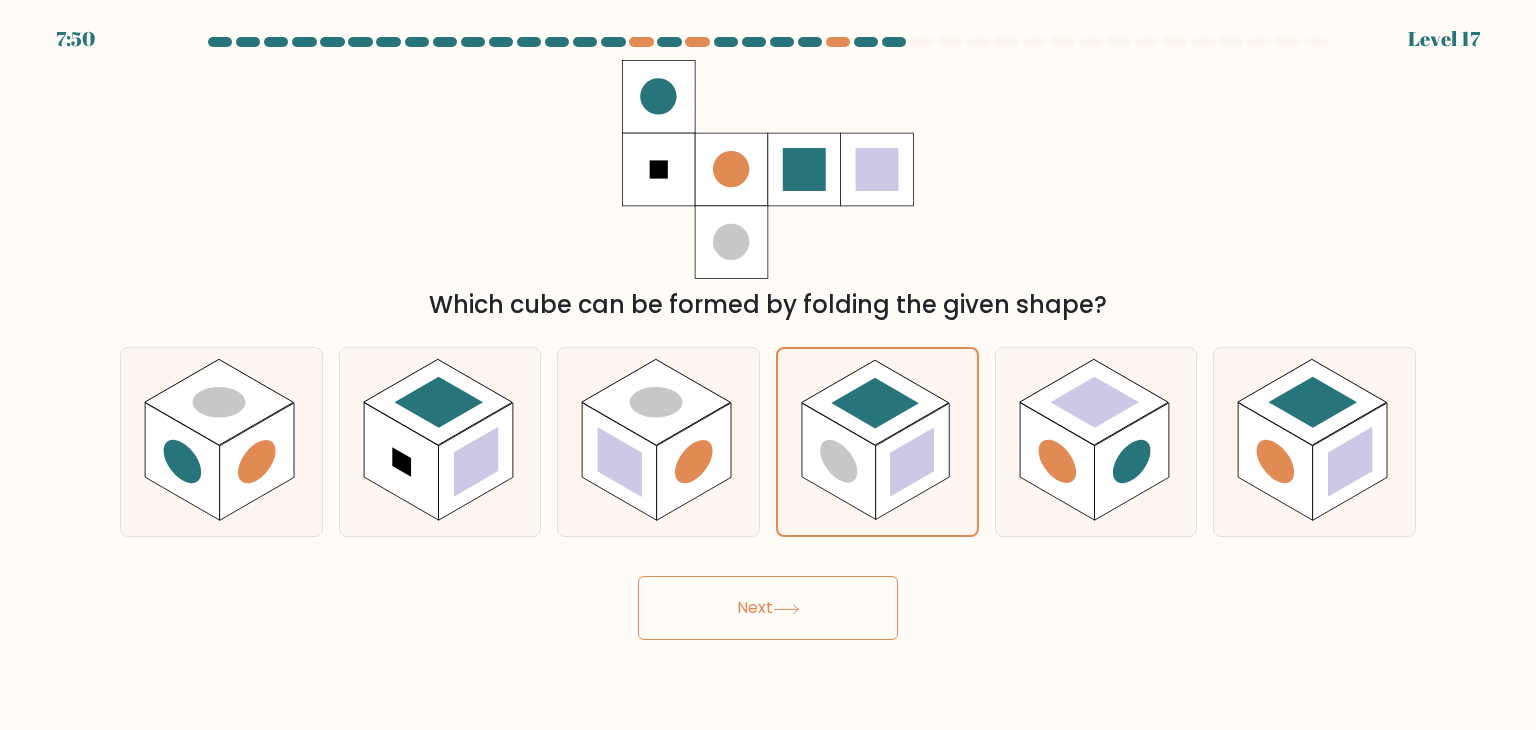 click on "Next" at bounding box center (768, 608) 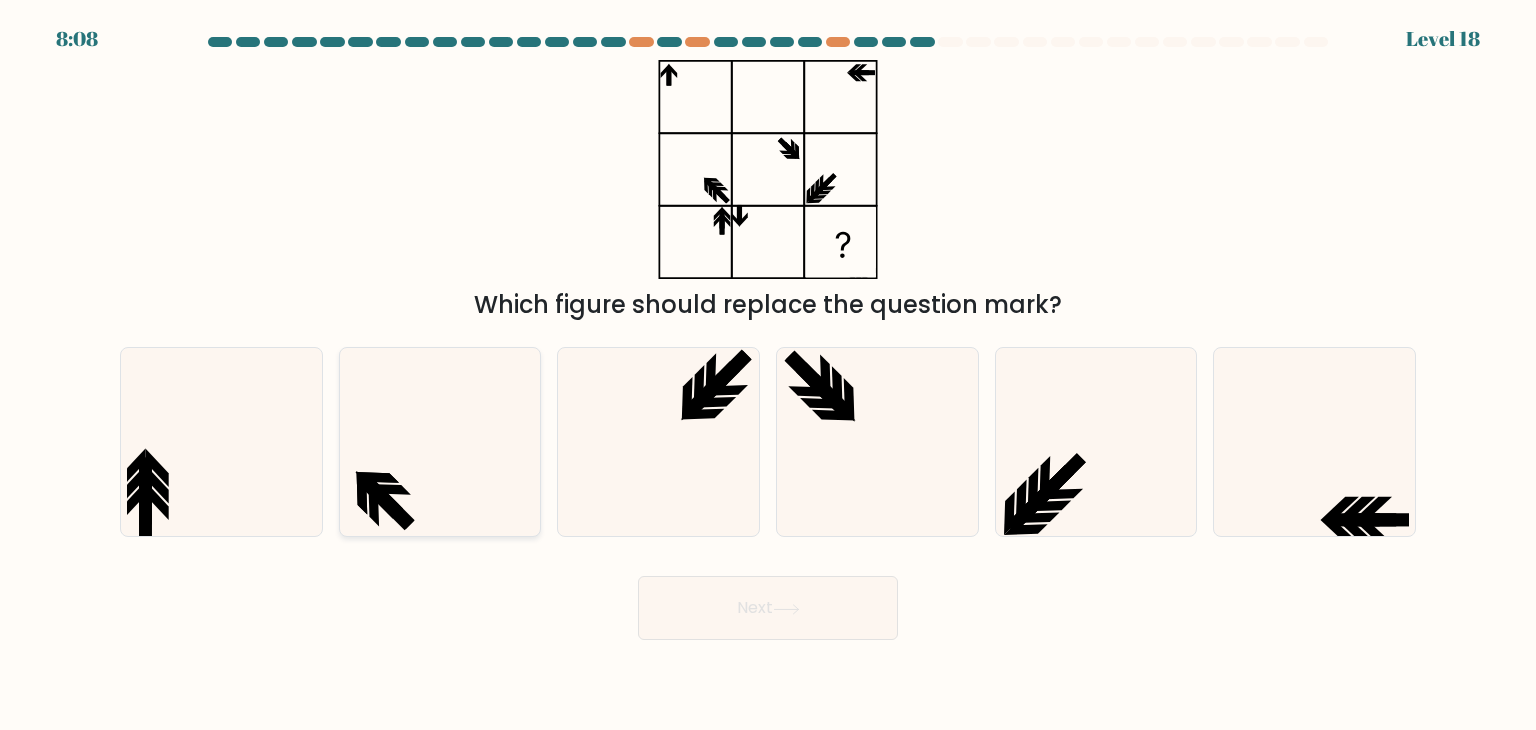 click 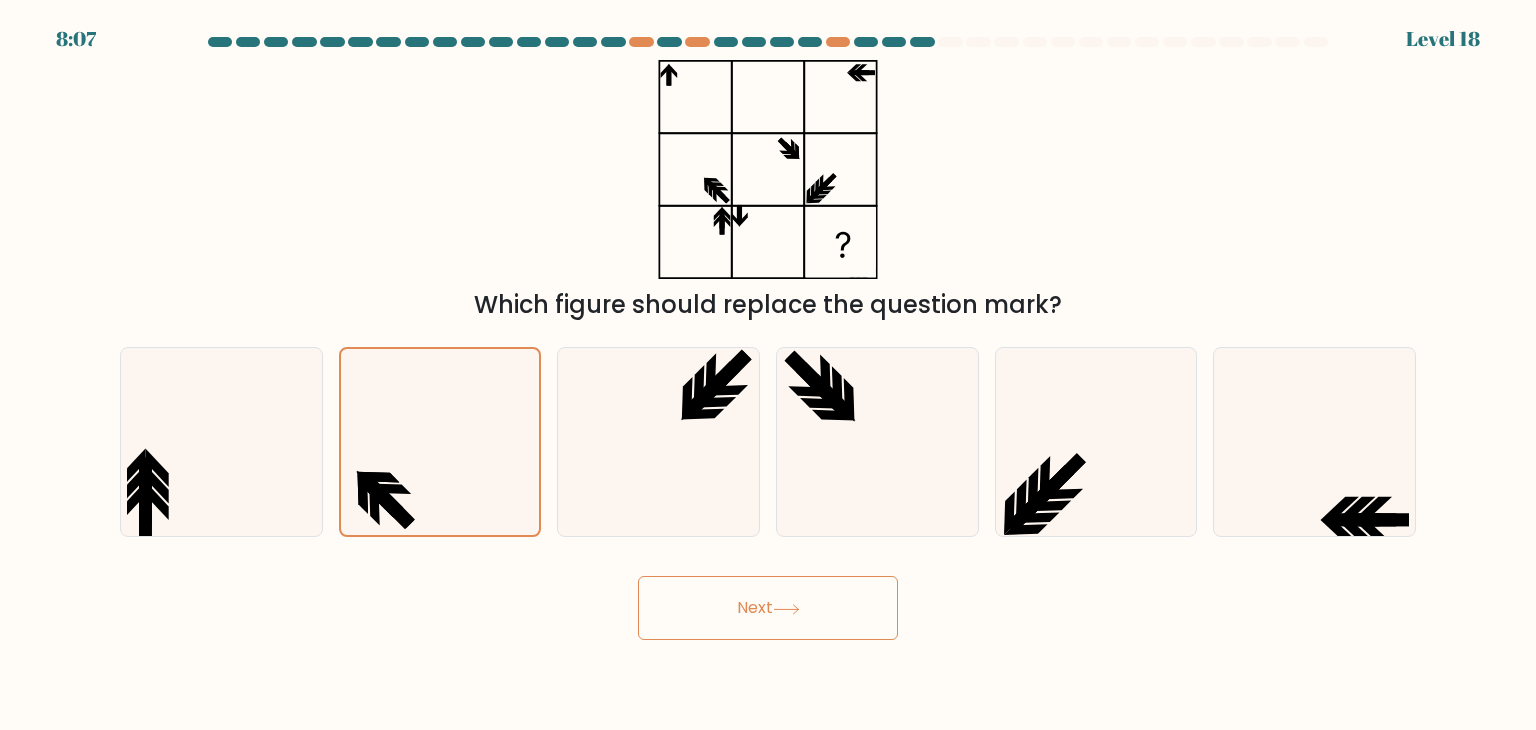 click on "Next" at bounding box center [768, 608] 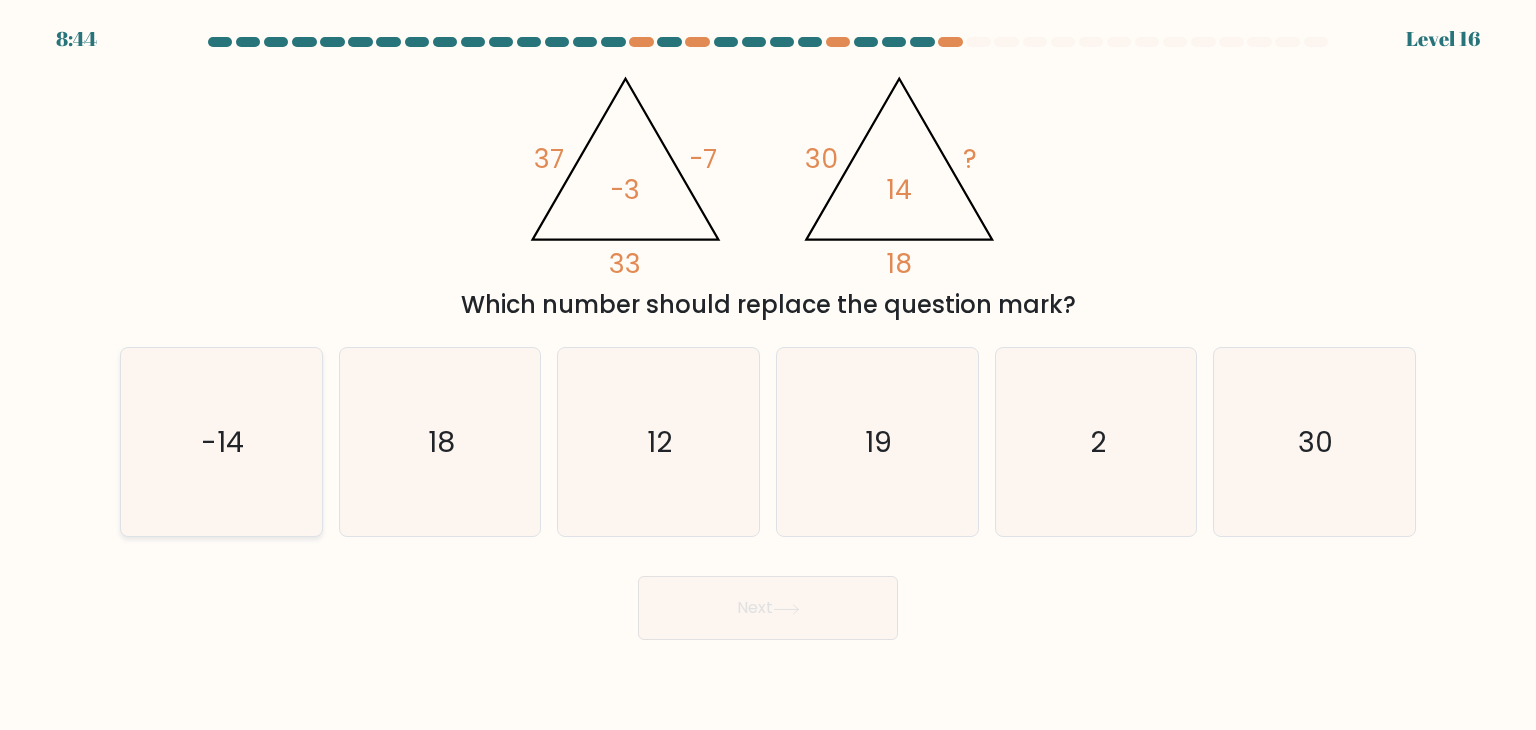 click on "-14" at bounding box center [221, 442] 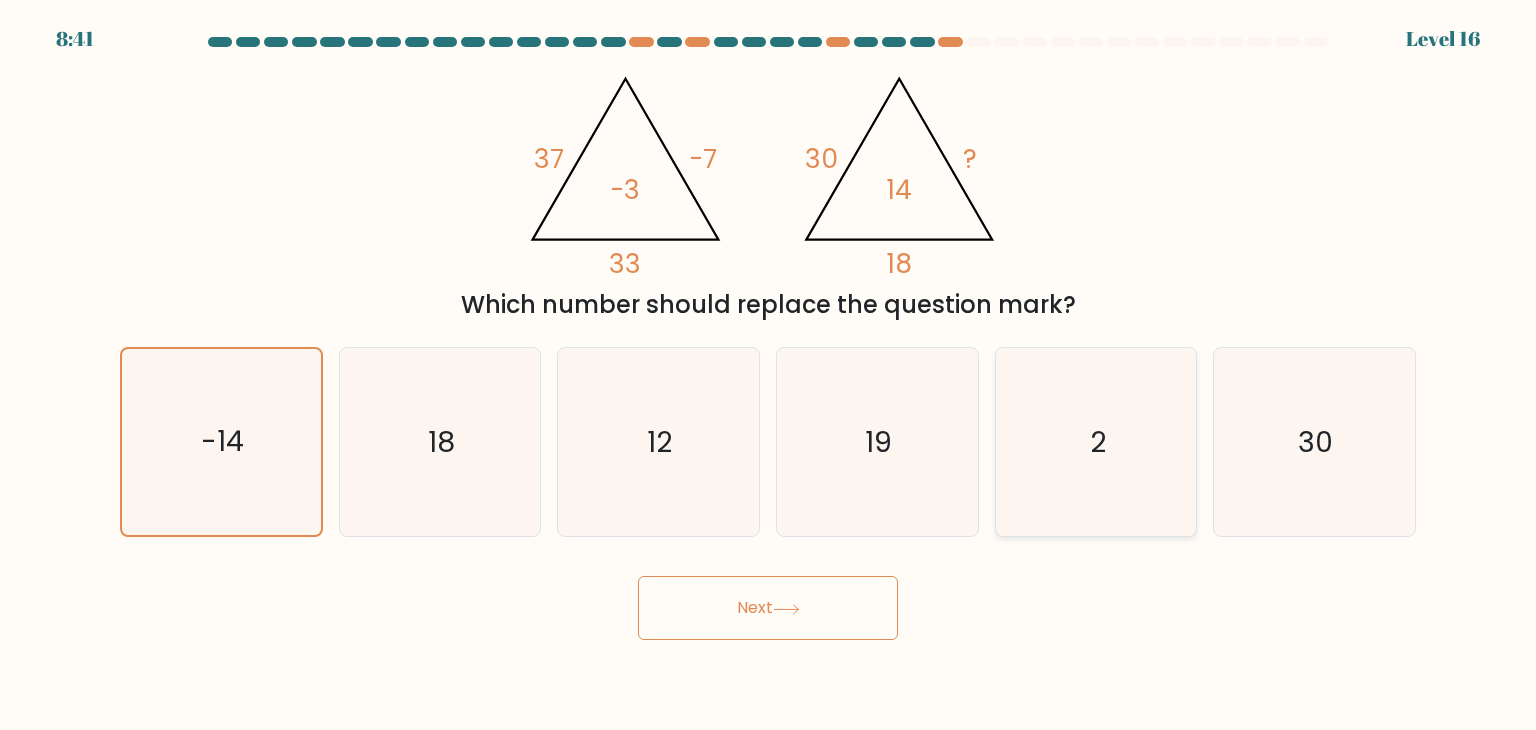 click on "2" 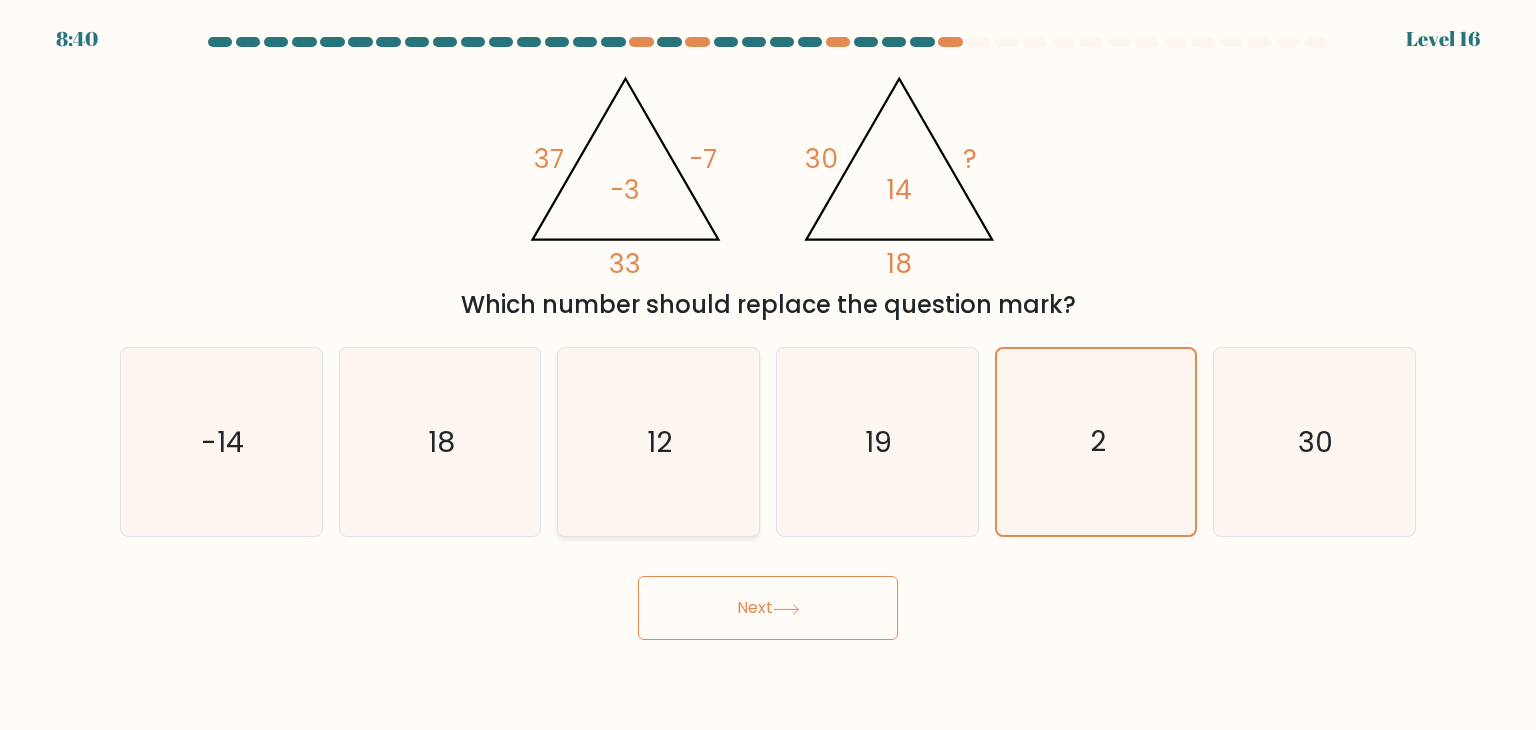 click on "12" 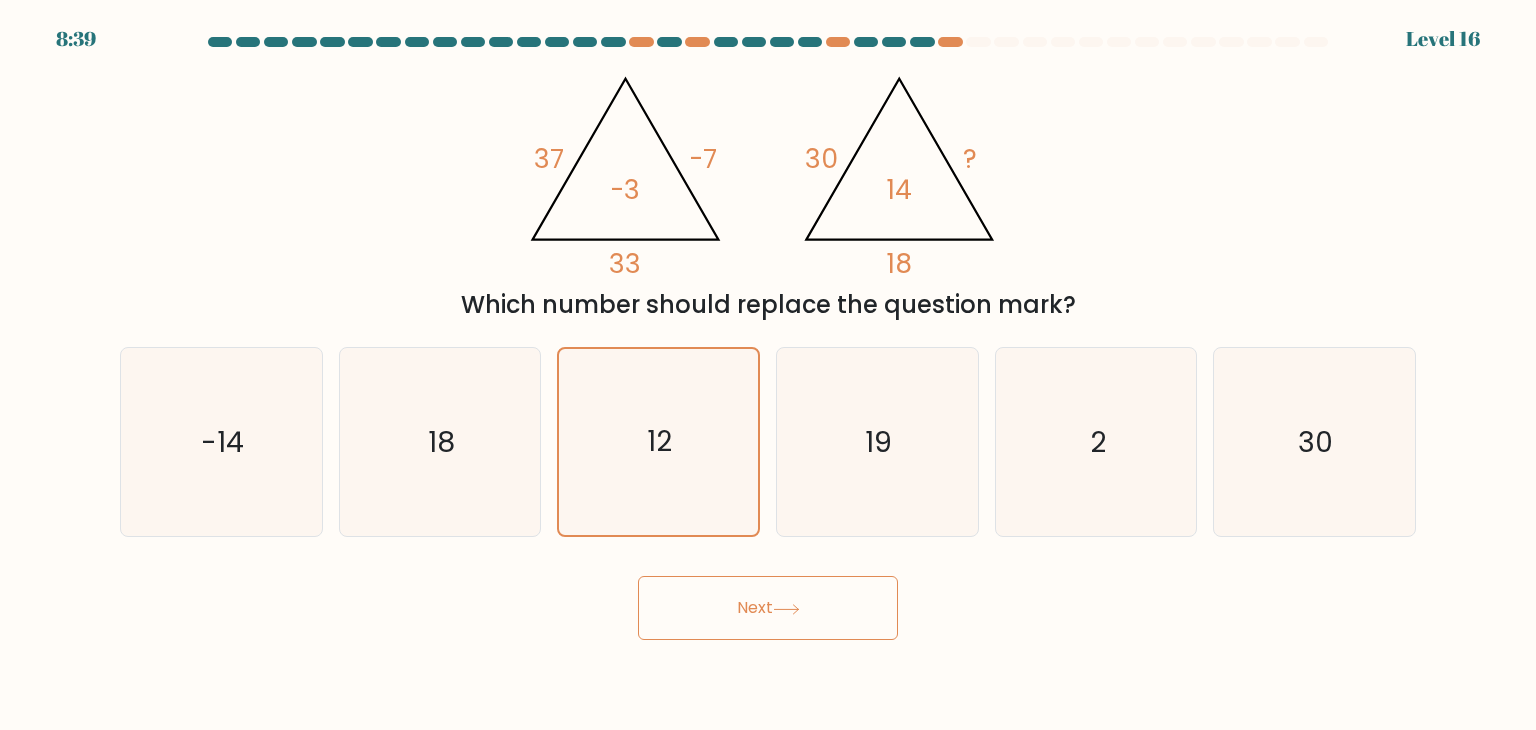 click on "Next" at bounding box center [768, 608] 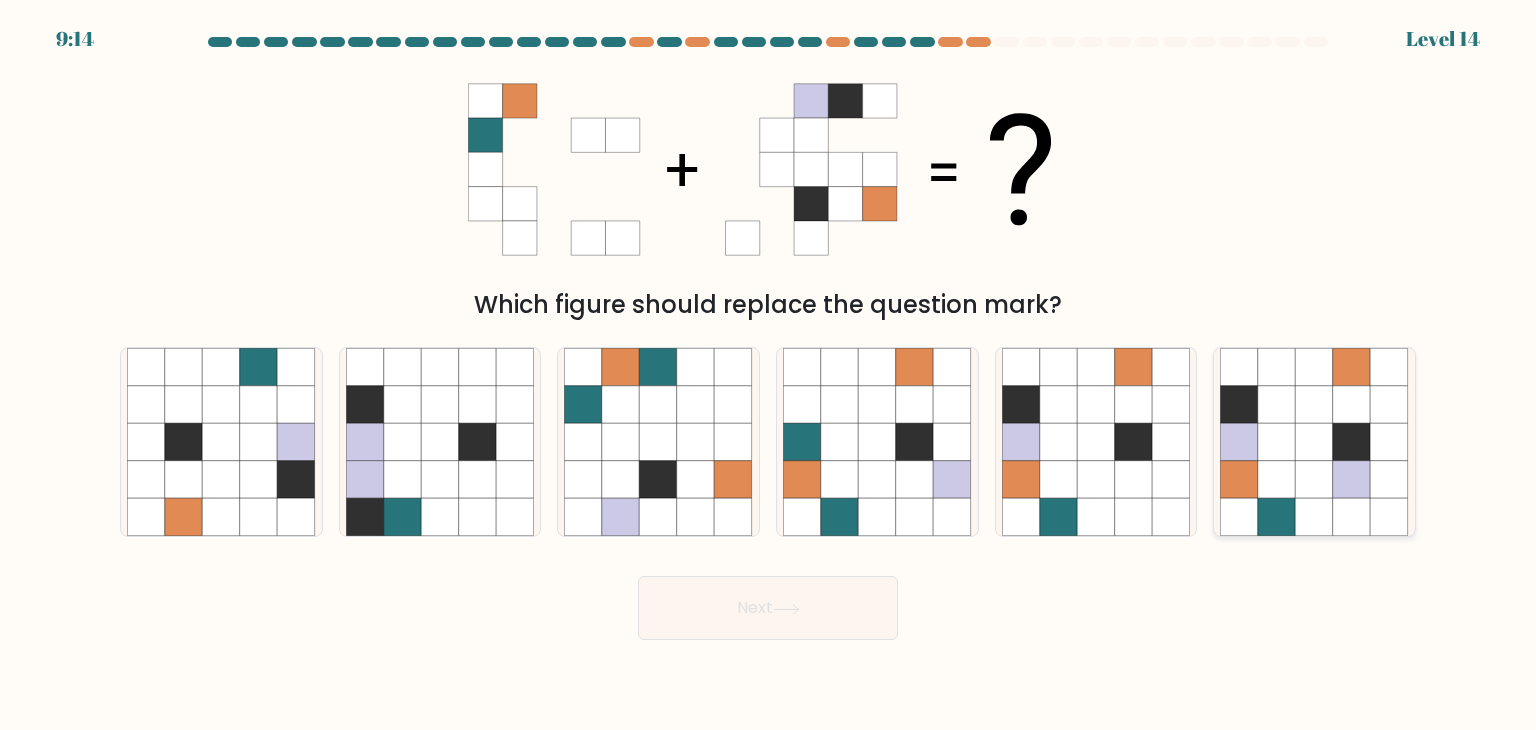 click 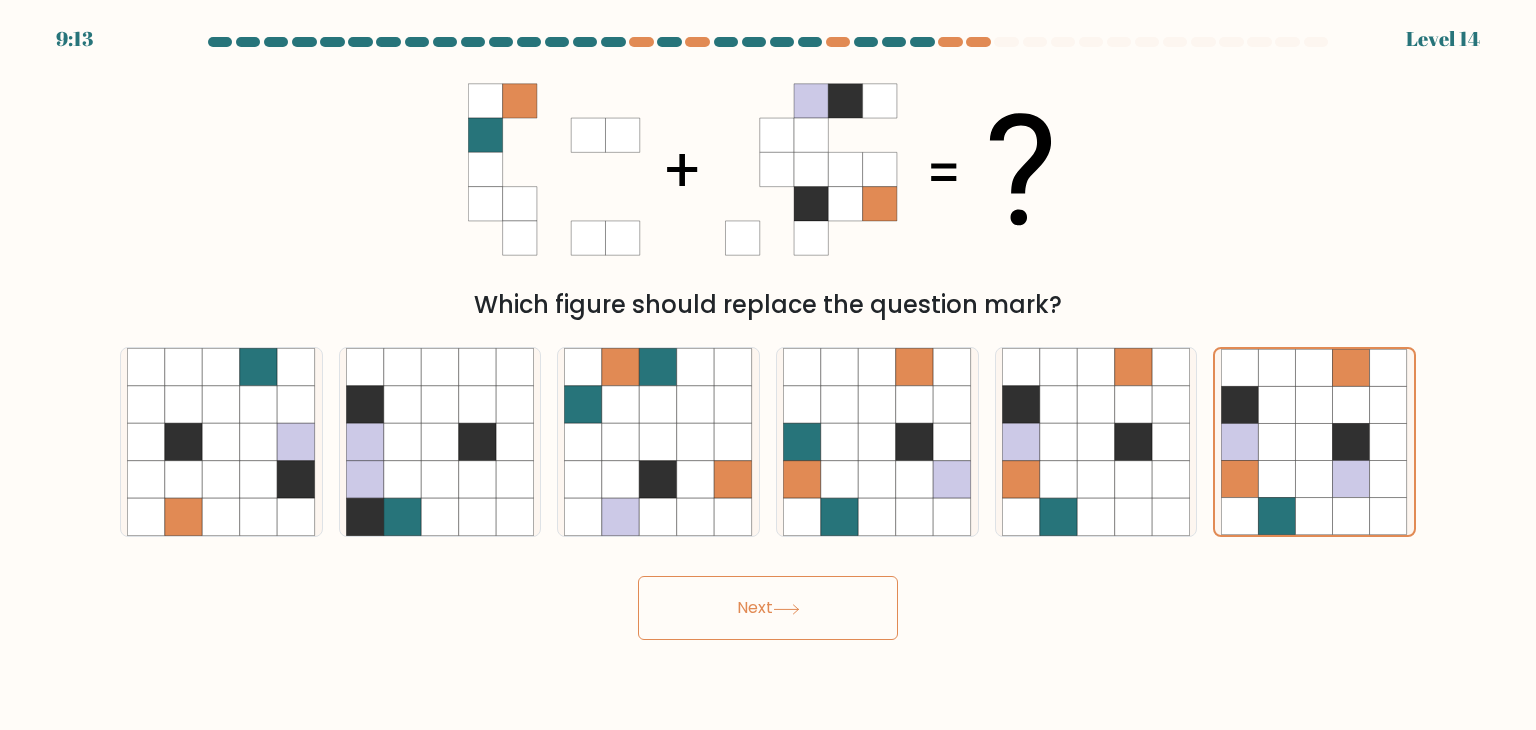 click on "Next" at bounding box center [768, 608] 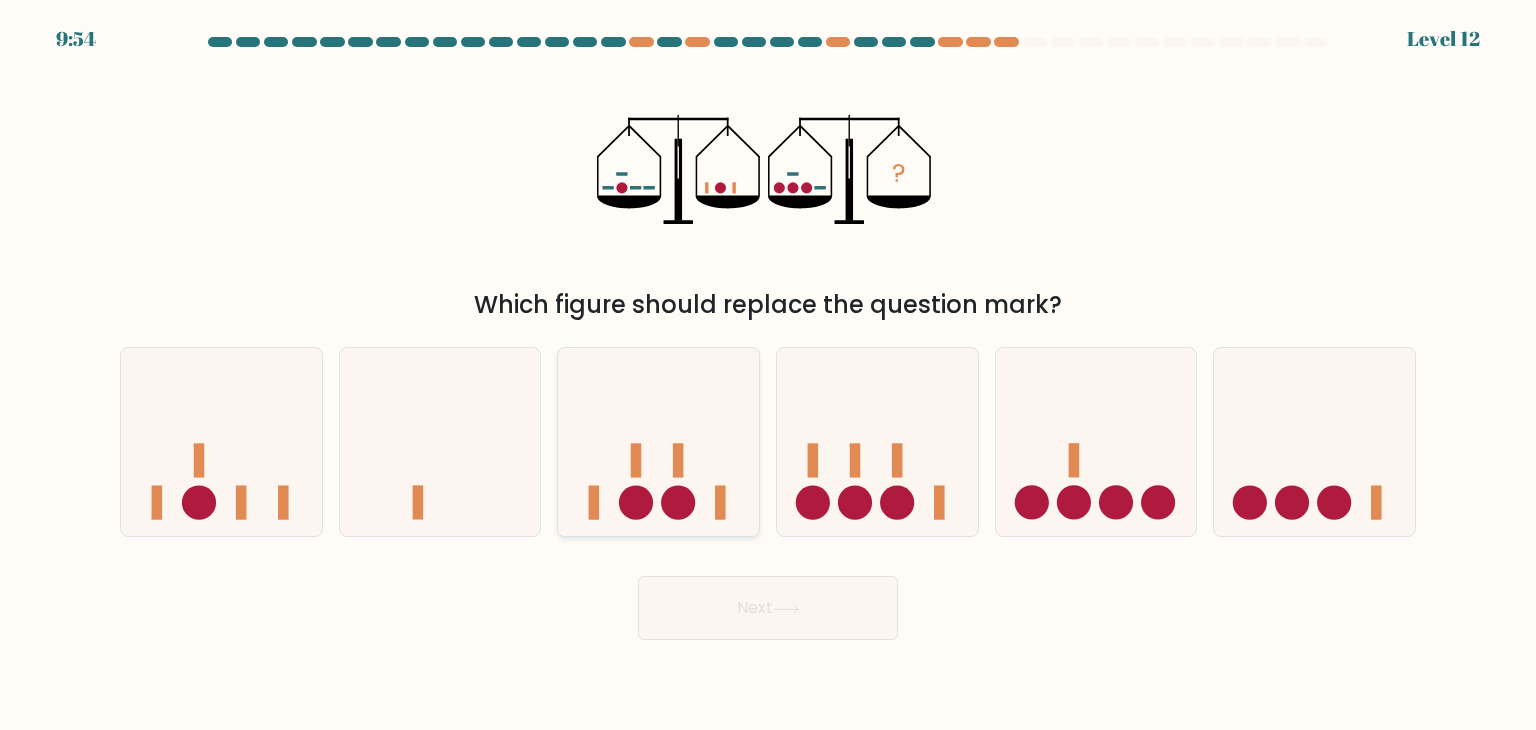 click 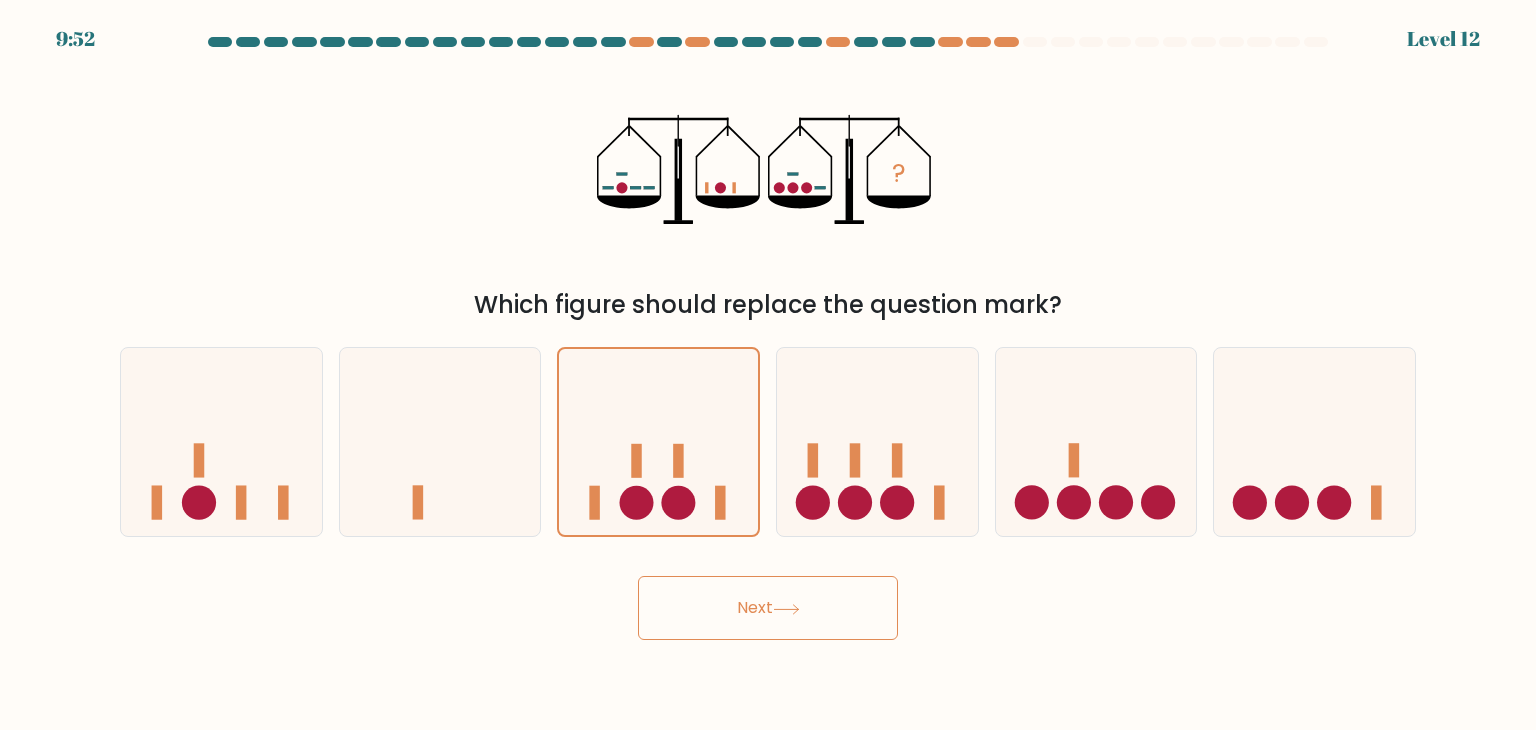 click on "Next" at bounding box center (768, 608) 